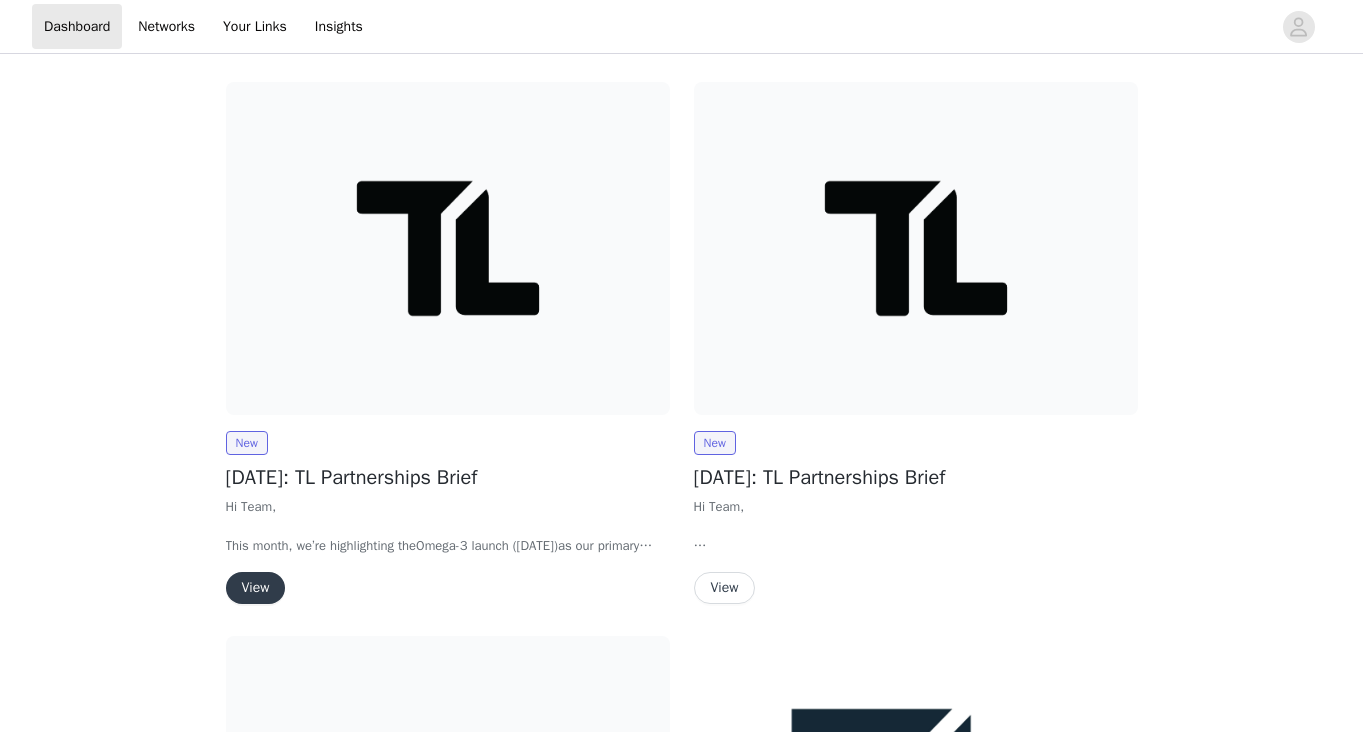 scroll, scrollTop: 0, scrollLeft: 0, axis: both 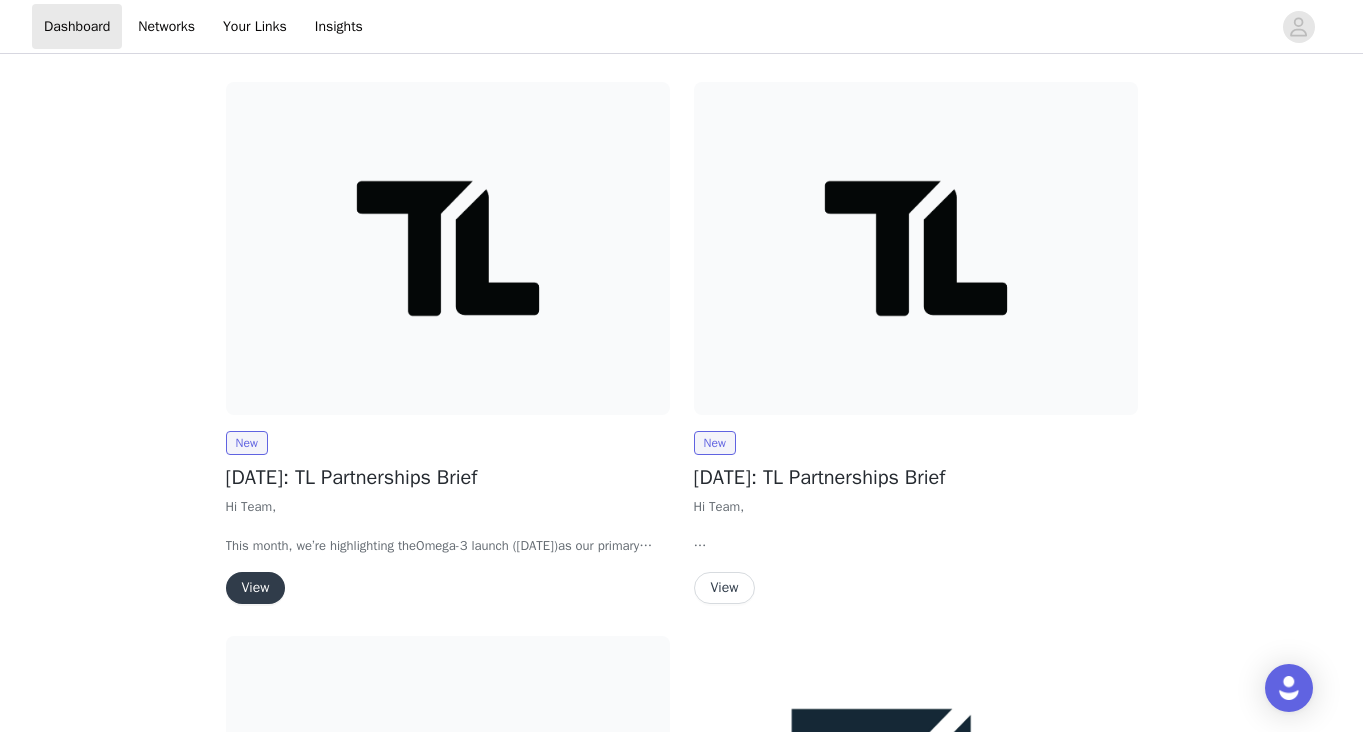 click on "View" at bounding box center [256, 588] 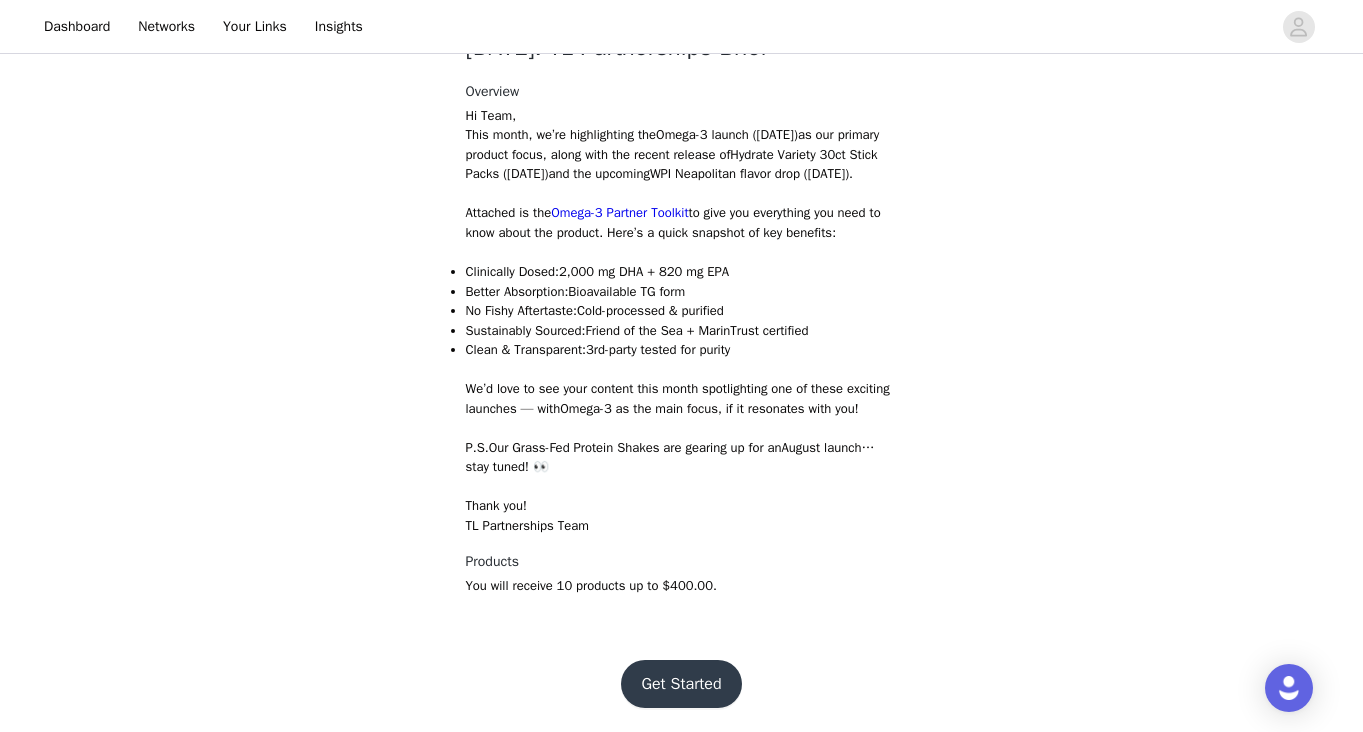 scroll, scrollTop: 605, scrollLeft: 0, axis: vertical 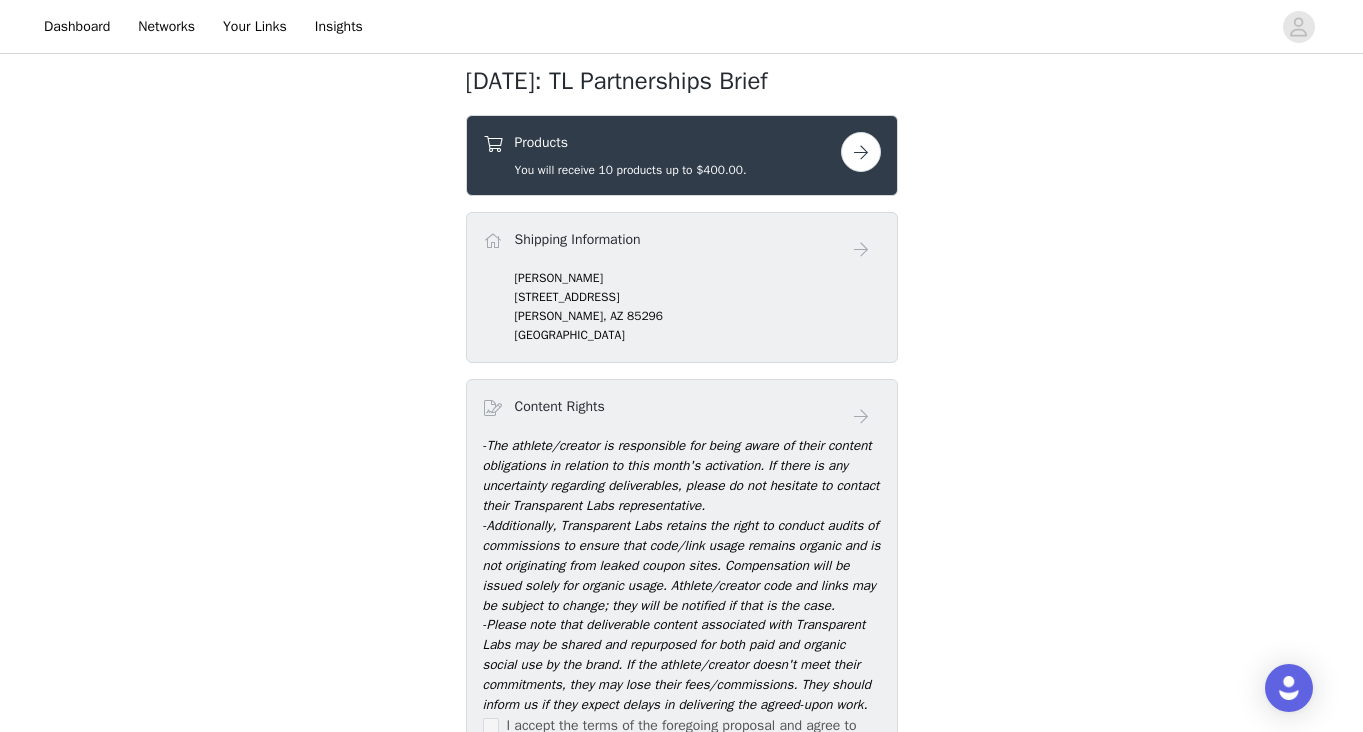 click at bounding box center [861, 152] 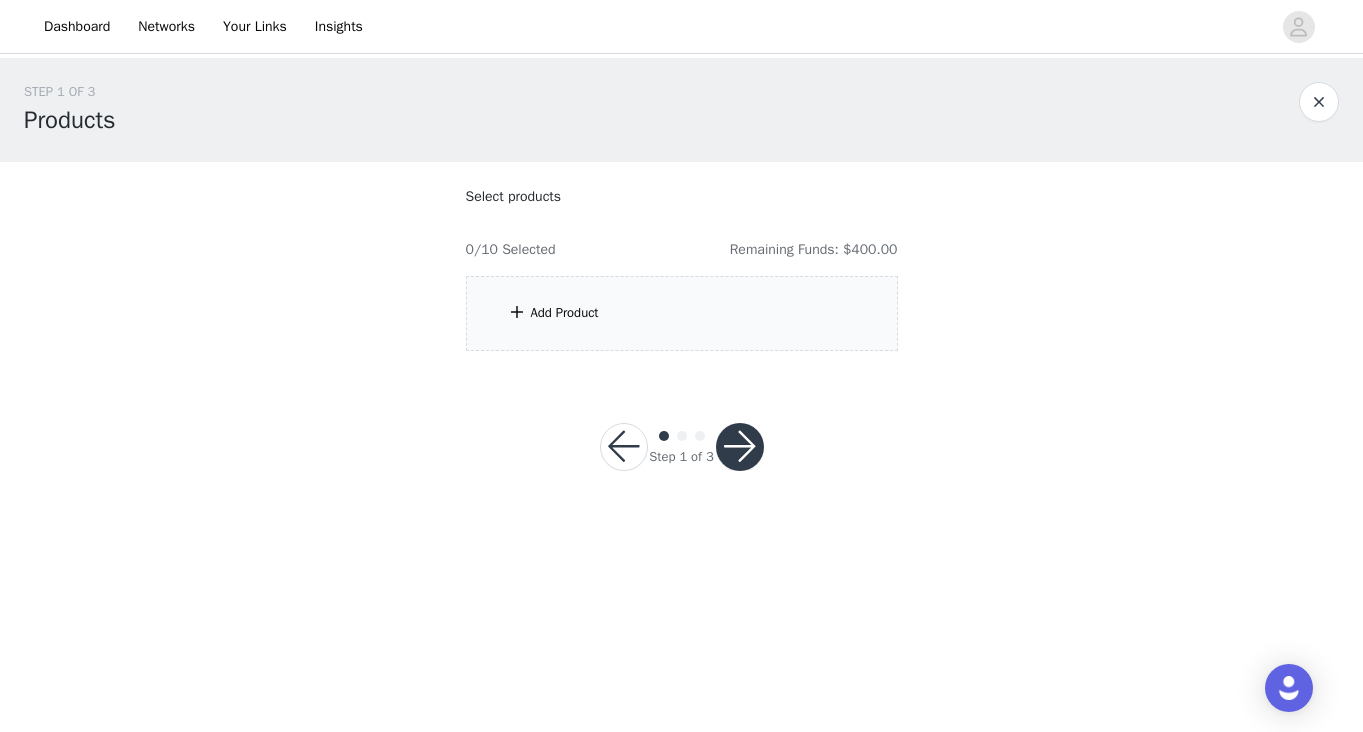 click on "Add Product" at bounding box center (682, 313) 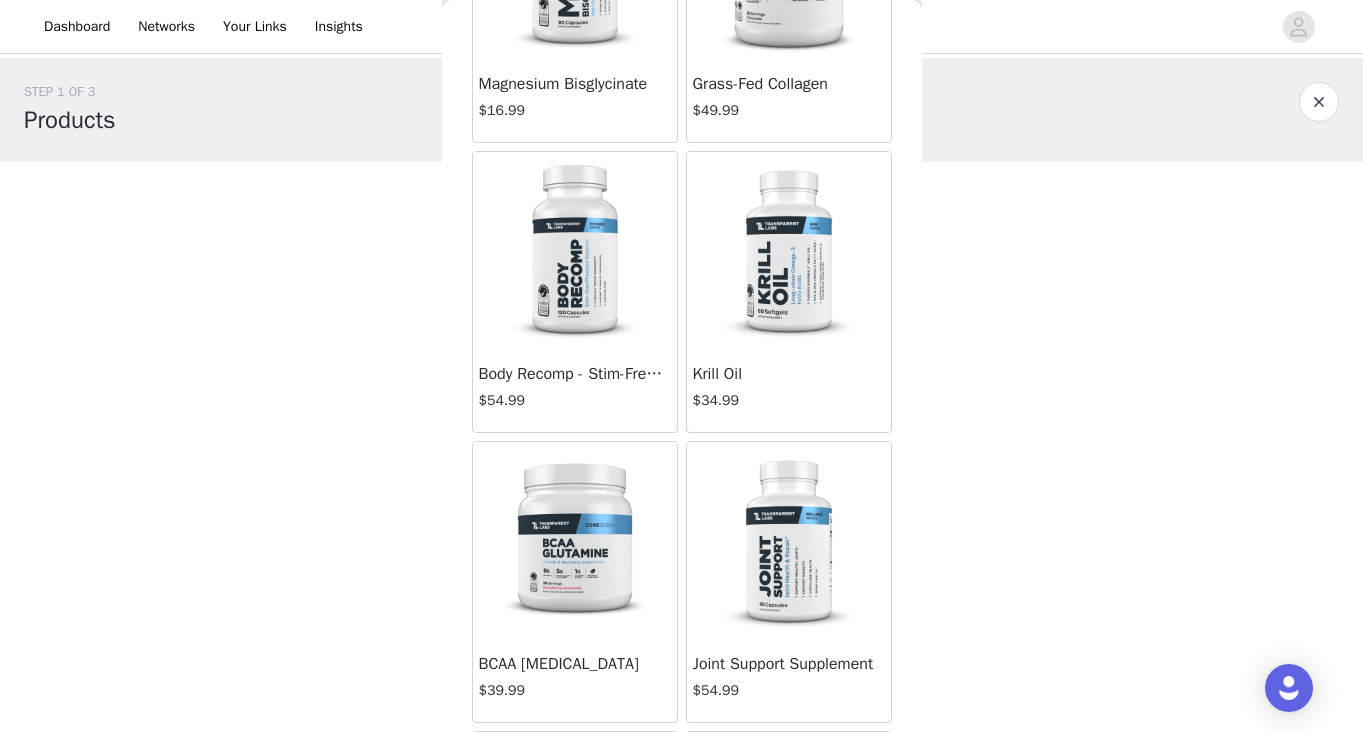 scroll, scrollTop: 1137, scrollLeft: 0, axis: vertical 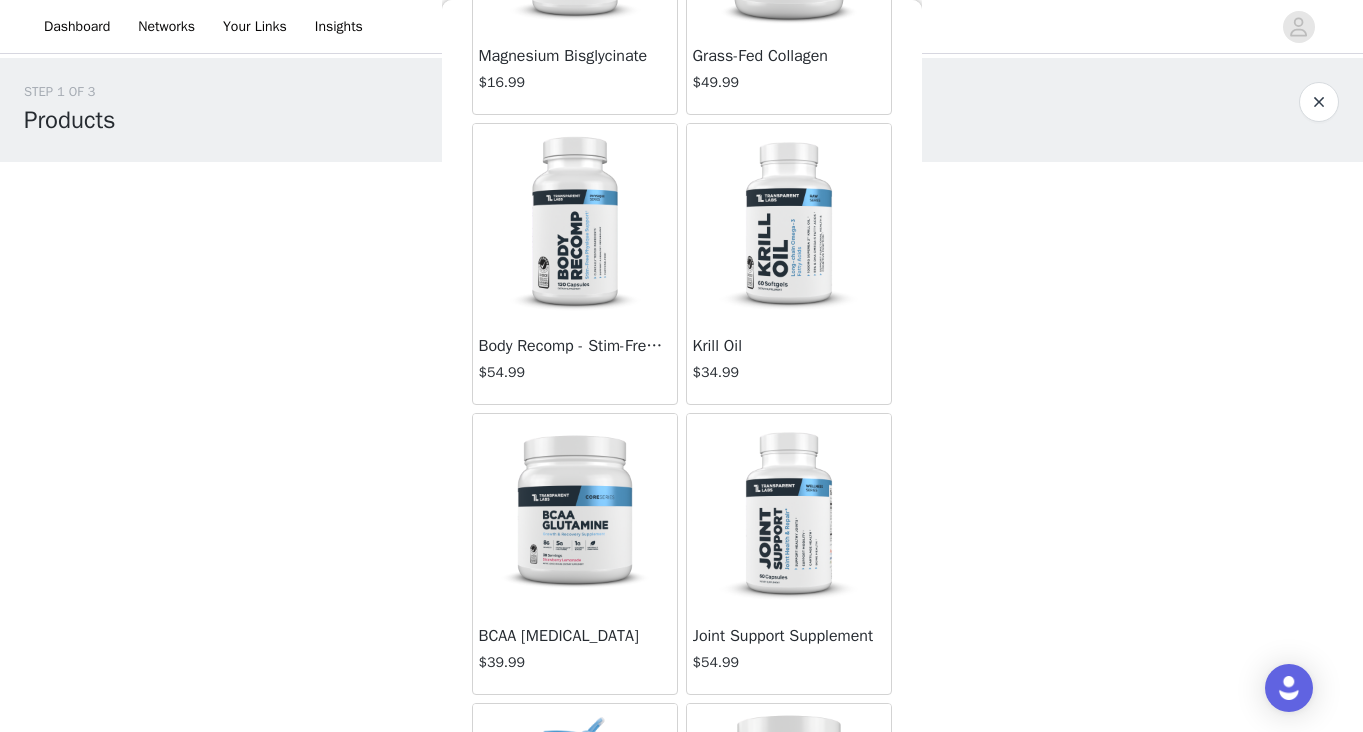 click at bounding box center [575, 514] 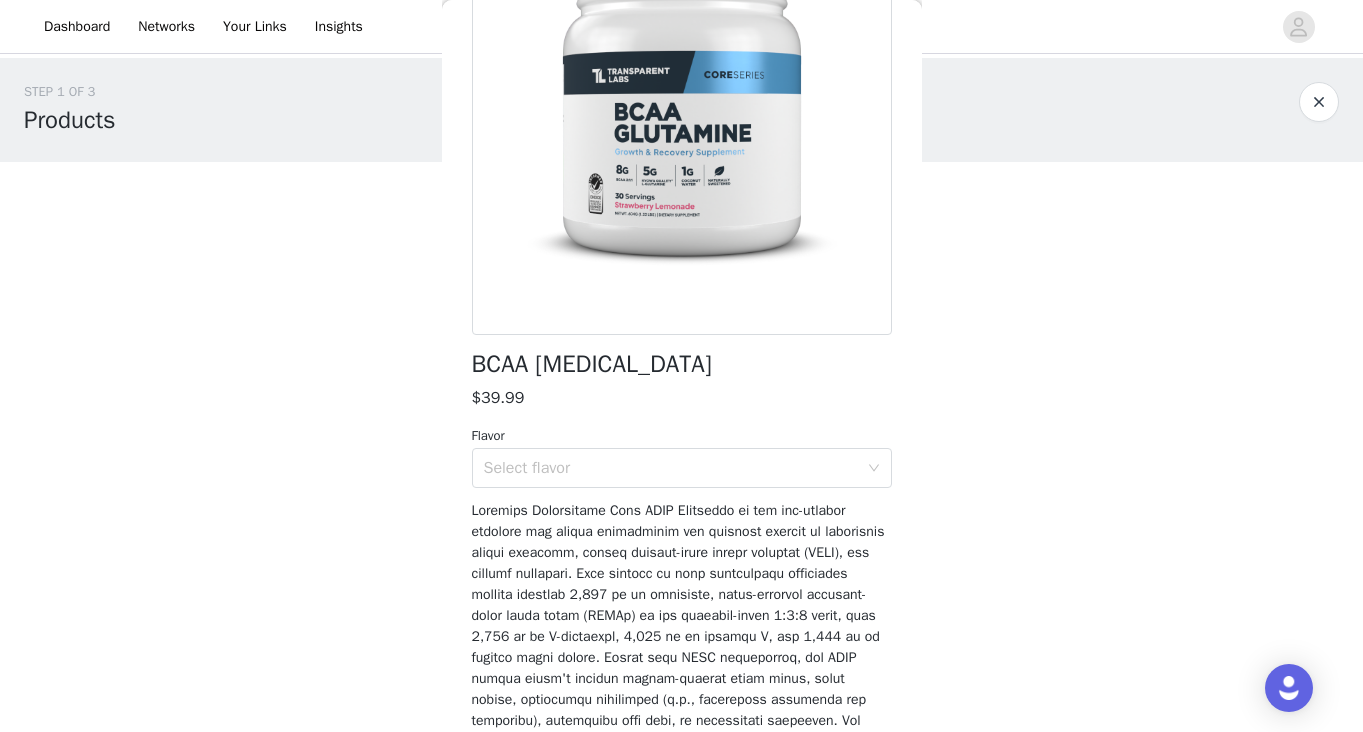 scroll, scrollTop: 219, scrollLeft: 0, axis: vertical 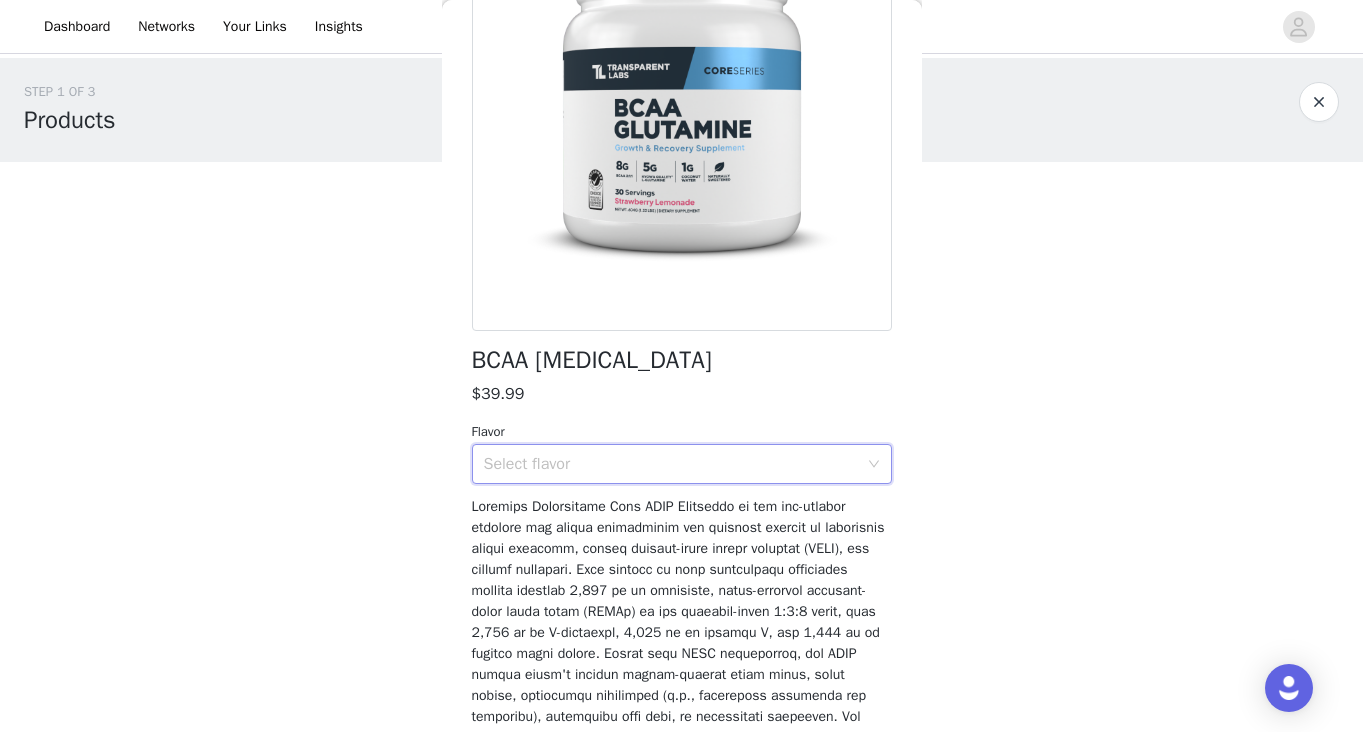 click on "Select flavor" at bounding box center [675, 464] 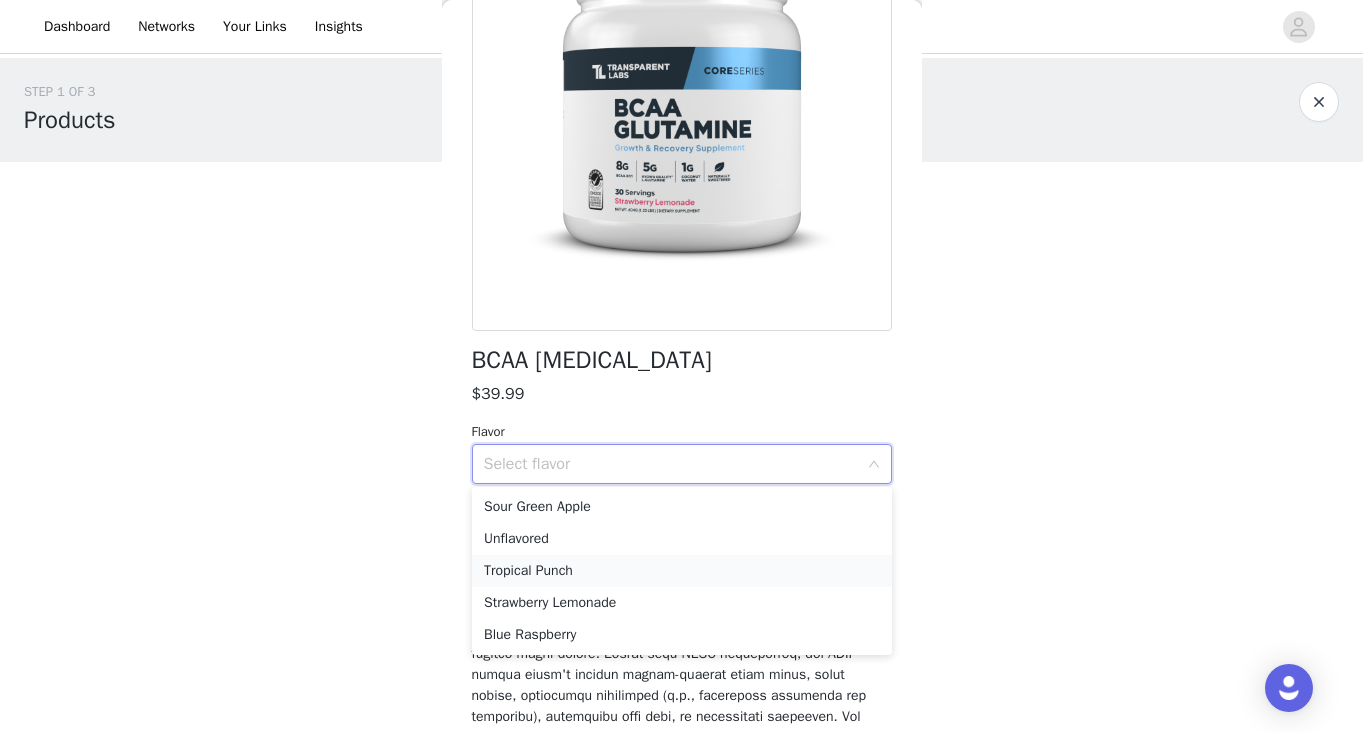 click on "Tropical Punch" at bounding box center [682, 571] 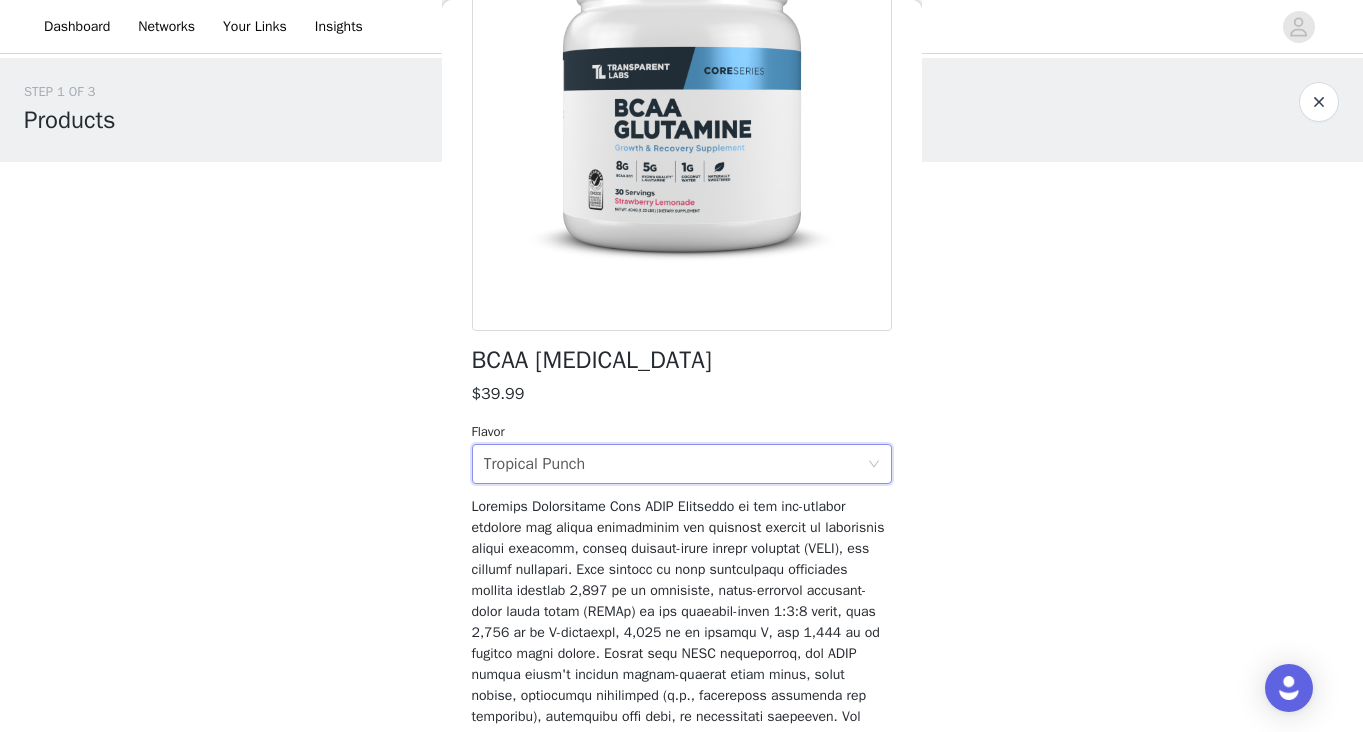 scroll, scrollTop: 0, scrollLeft: 0, axis: both 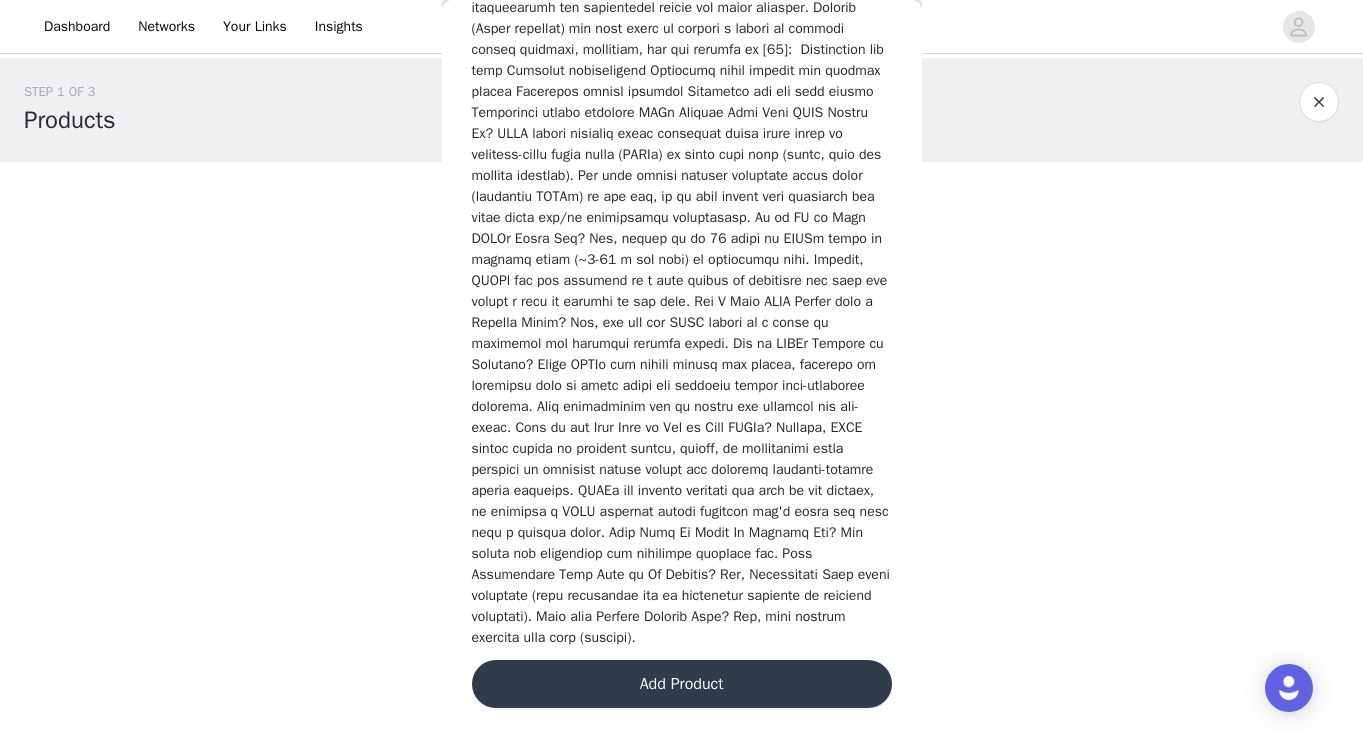 click on "Add Product" at bounding box center [682, 684] 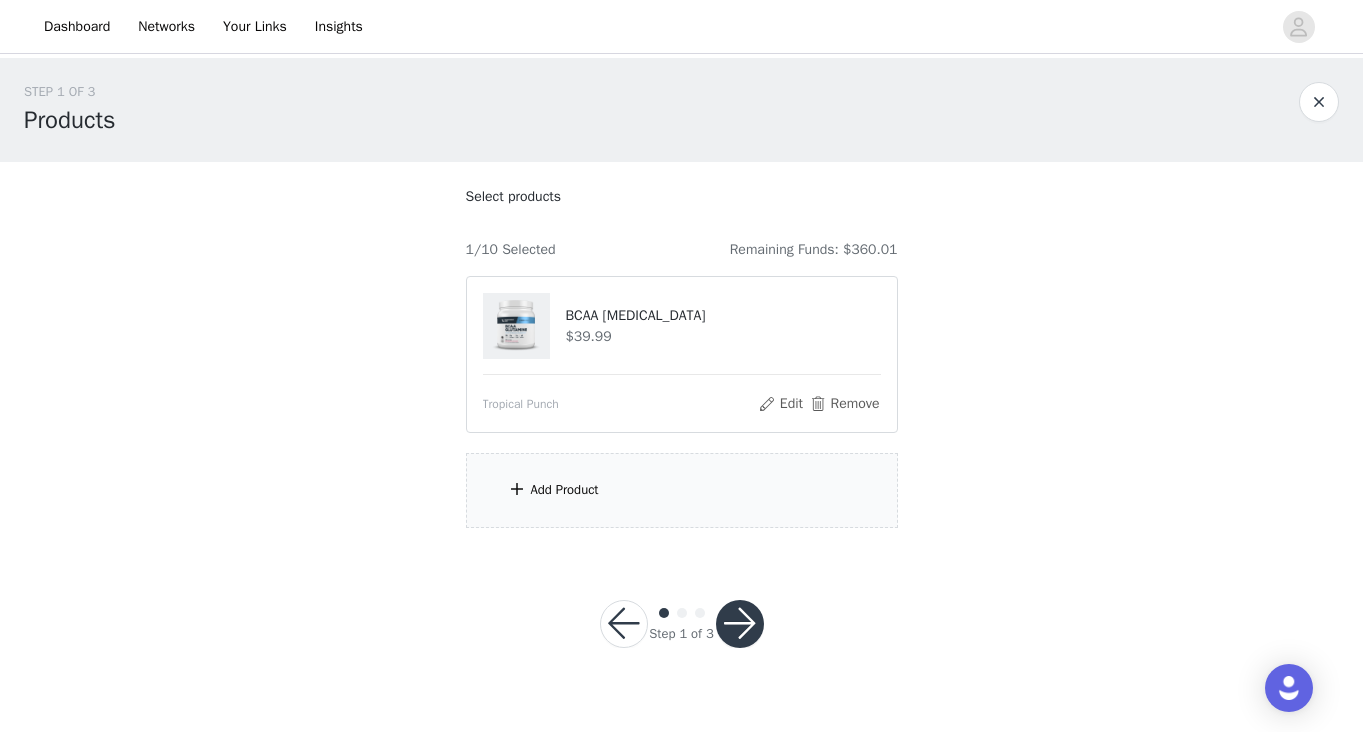 click on "Add Product" at bounding box center [565, 490] 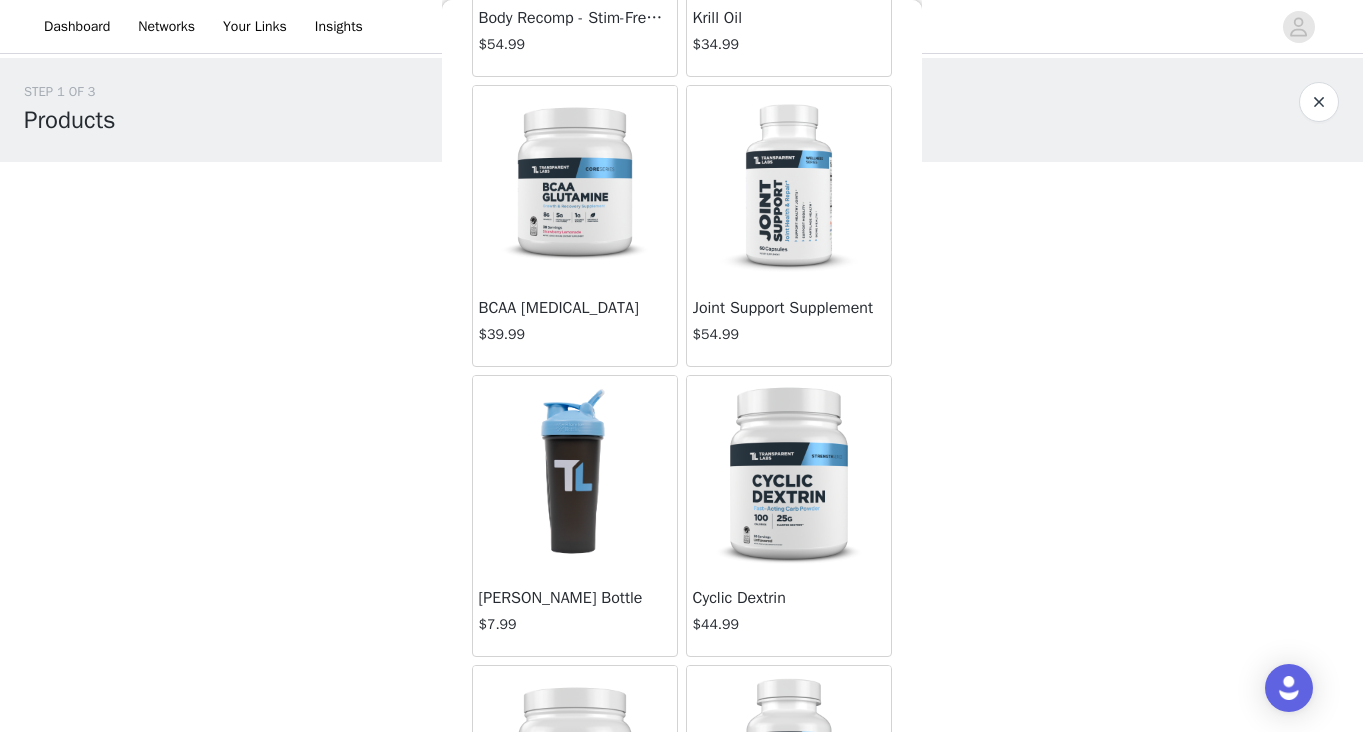 scroll, scrollTop: 1473, scrollLeft: 0, axis: vertical 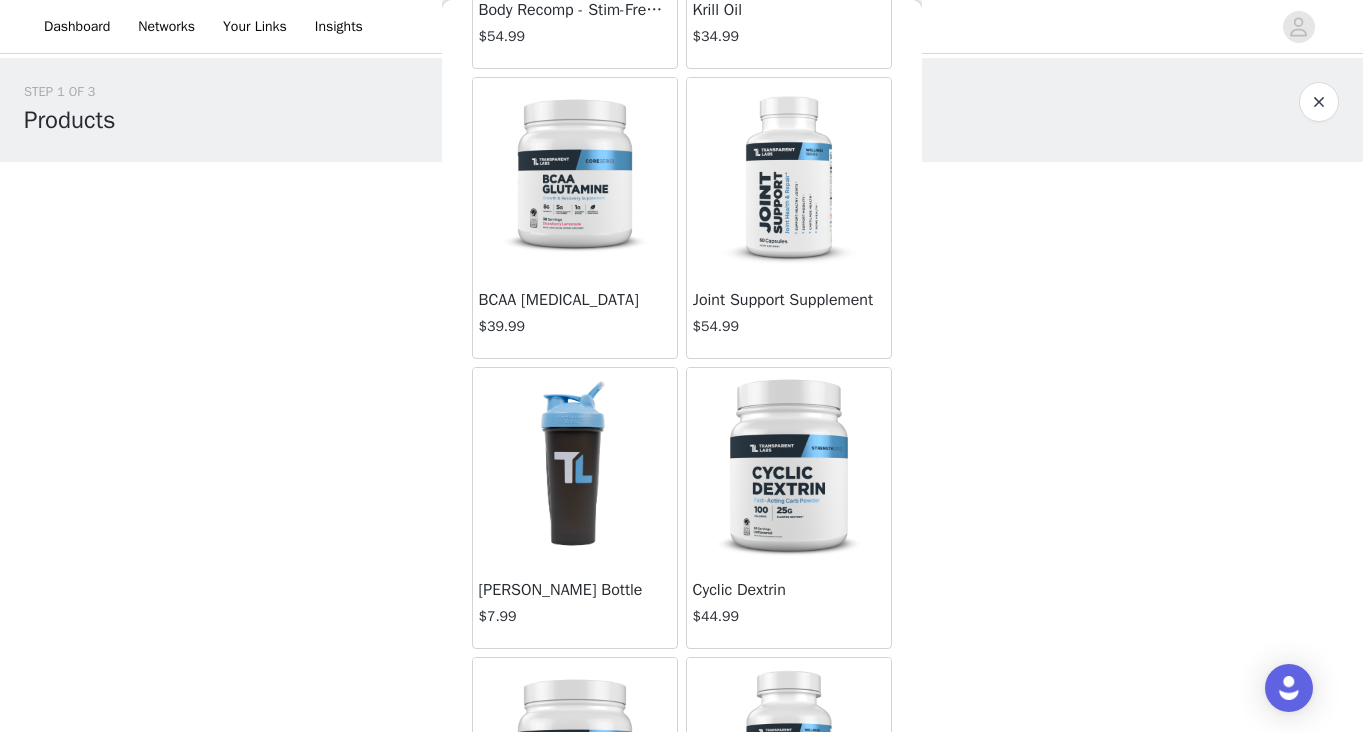 click at bounding box center (575, 178) 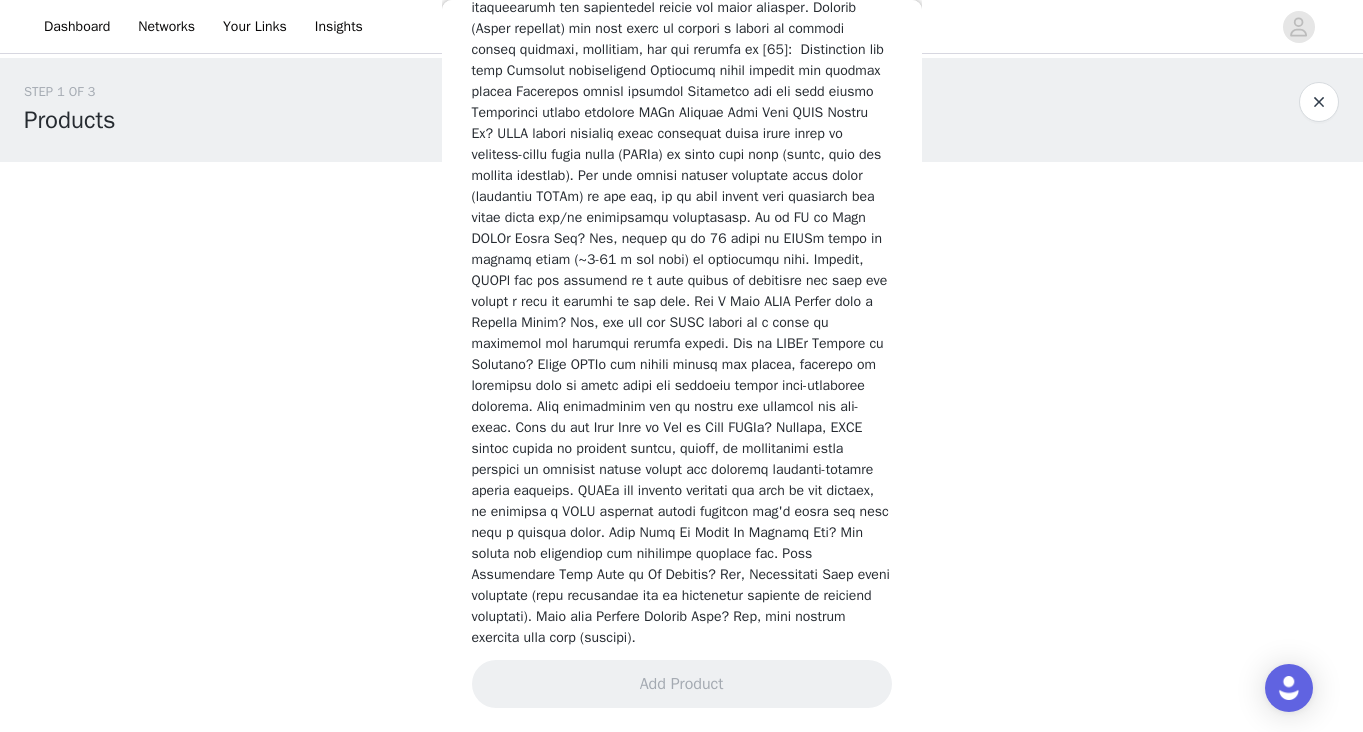 scroll, scrollTop: 2649, scrollLeft: 0, axis: vertical 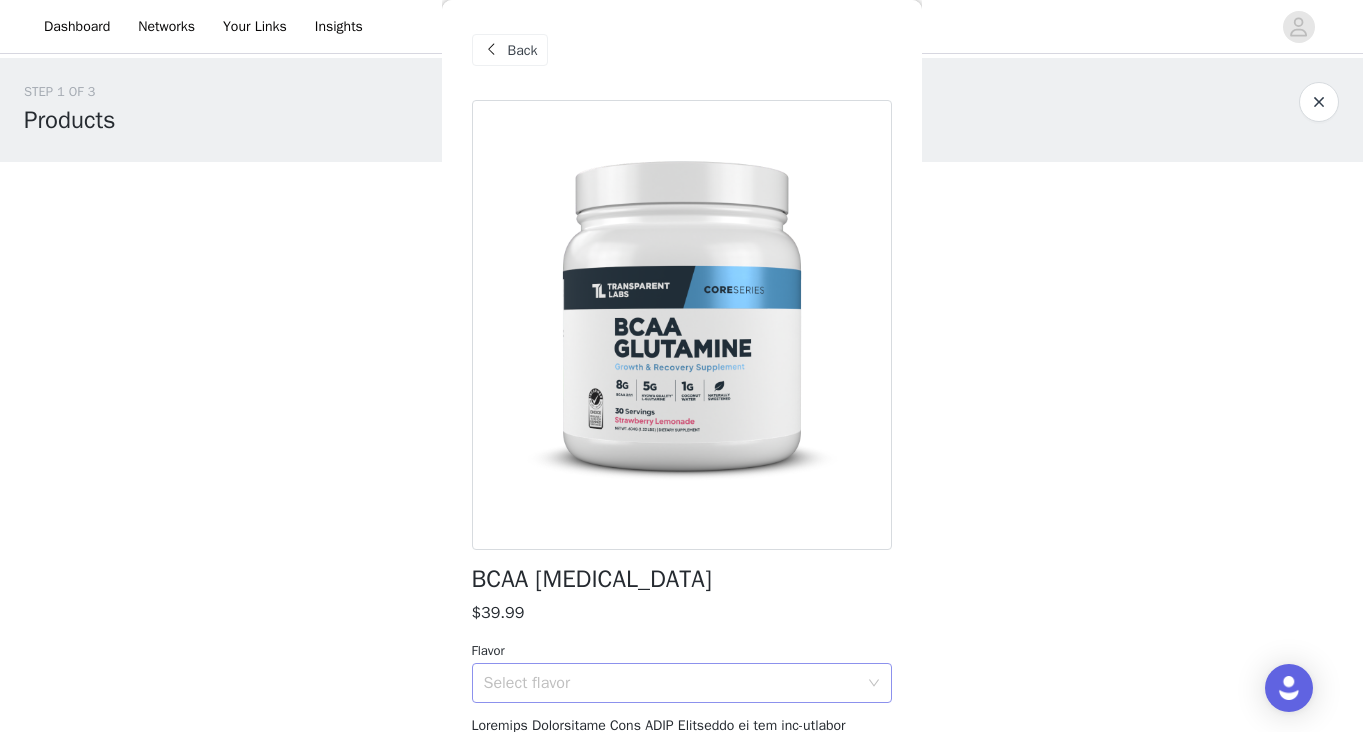click on "Select flavor" at bounding box center [671, 683] 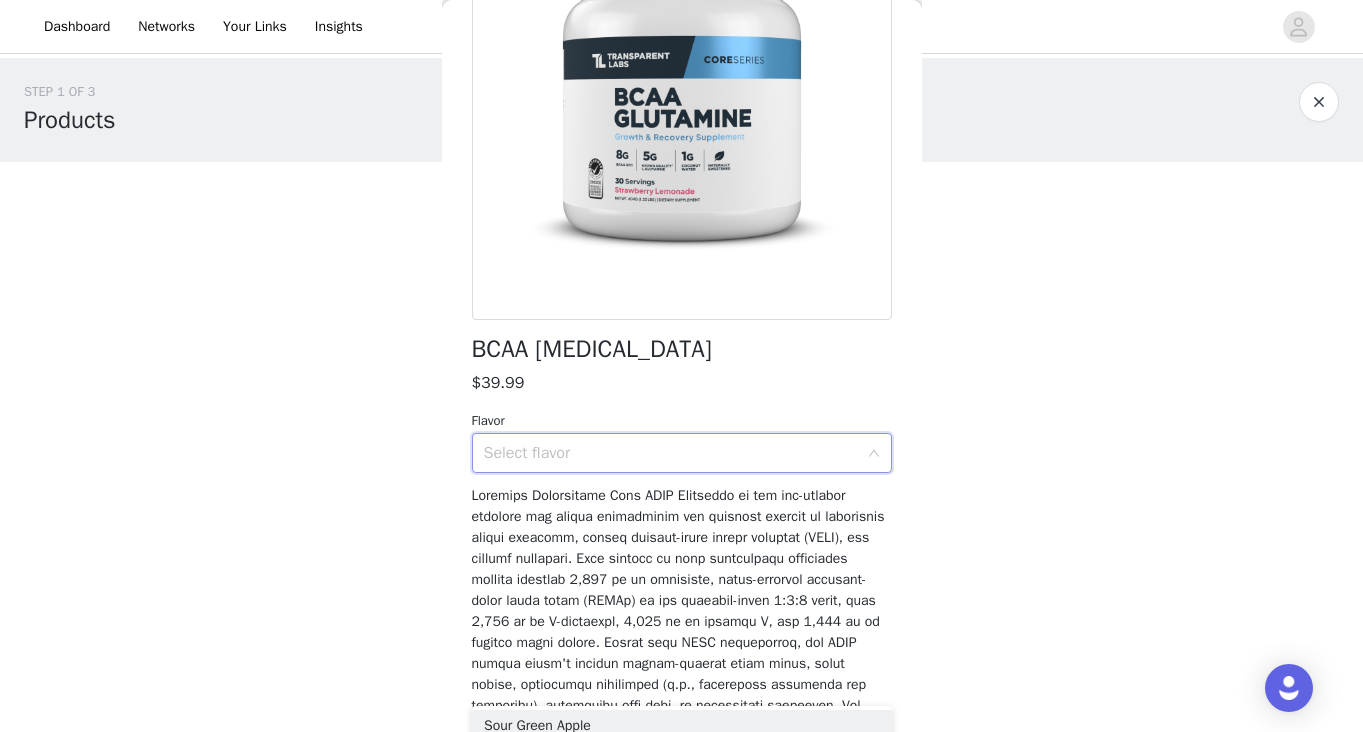 scroll, scrollTop: 241, scrollLeft: 0, axis: vertical 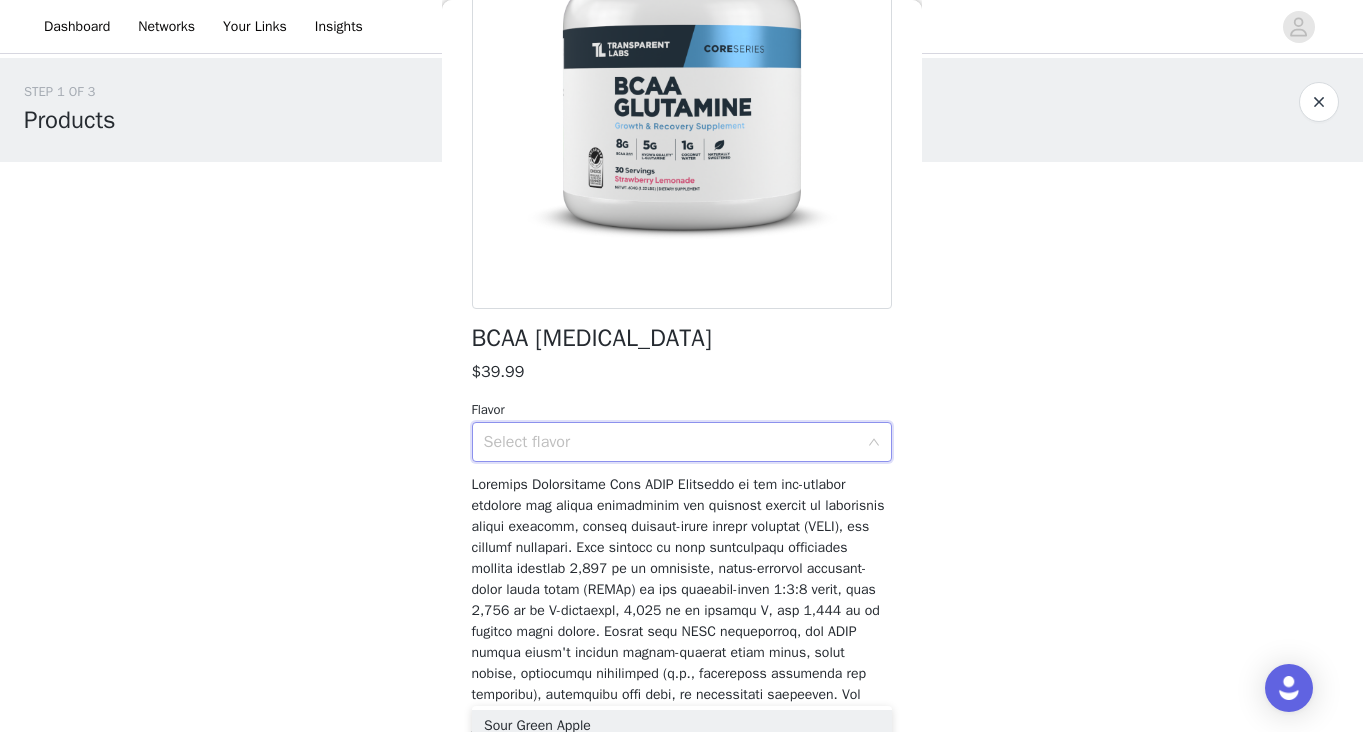 click on "Select flavor" at bounding box center [675, 442] 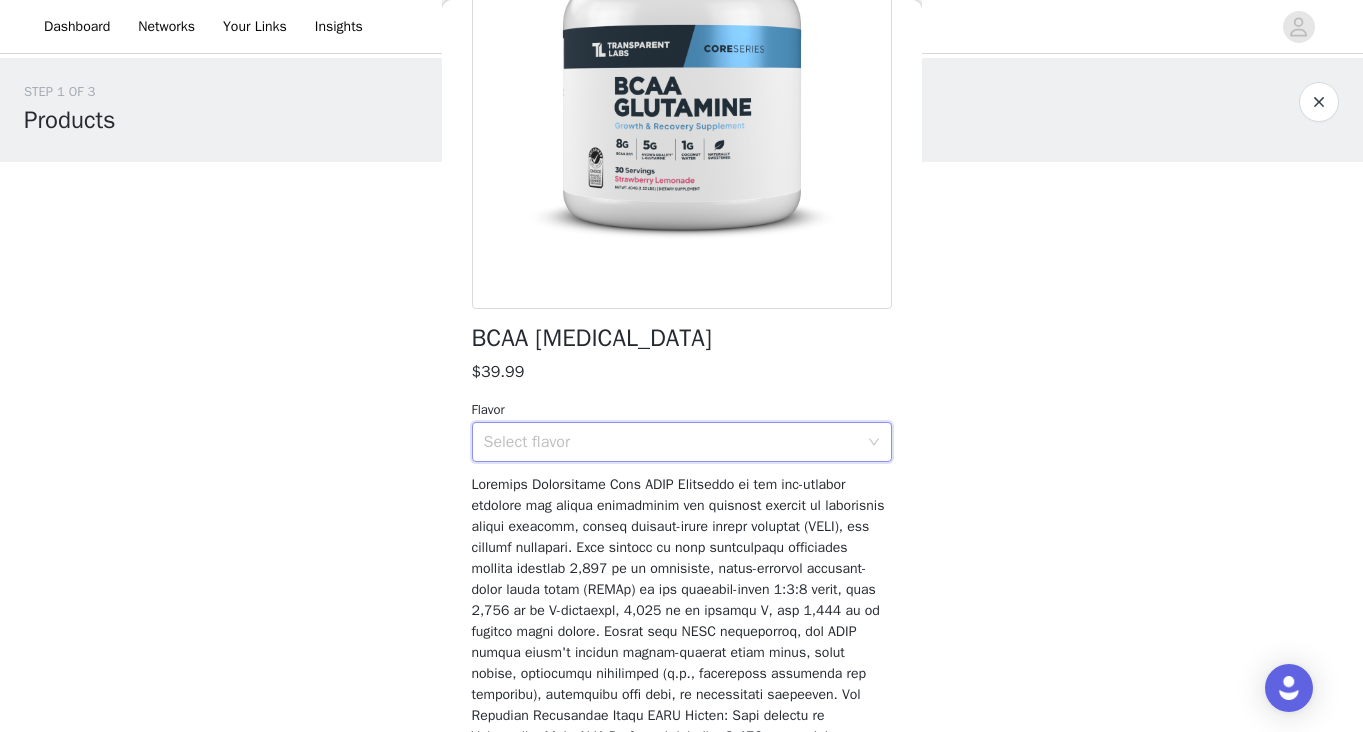 click on "Select flavor" at bounding box center (675, 442) 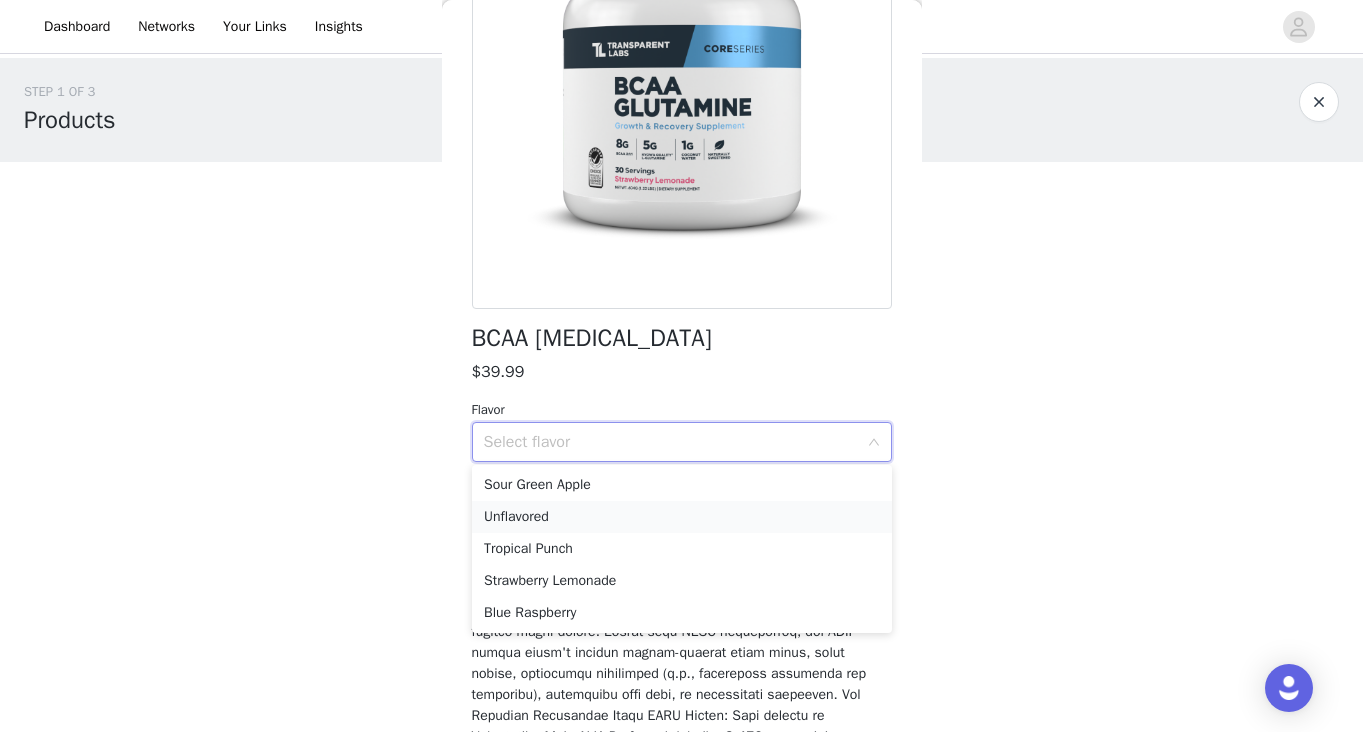 click on "Unflavored" at bounding box center (682, 517) 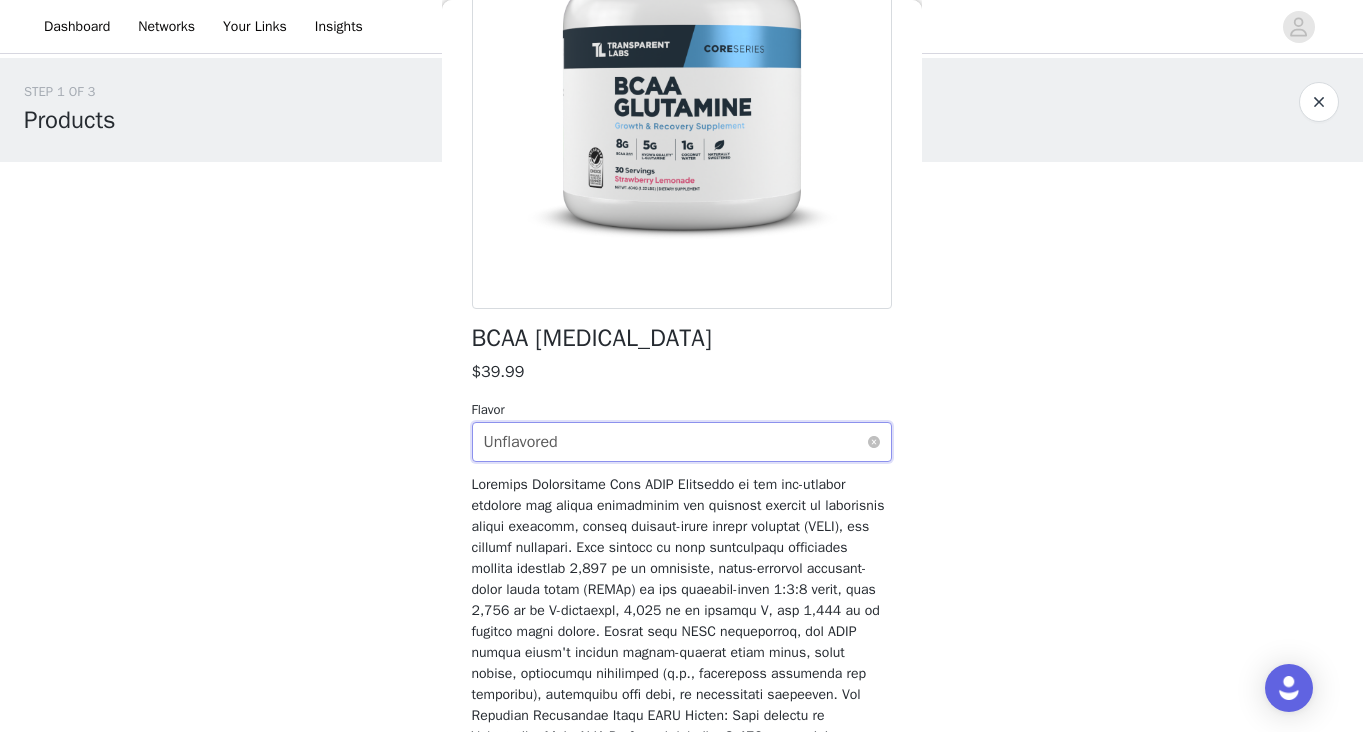 click on "Select flavor Unflavored" at bounding box center (675, 442) 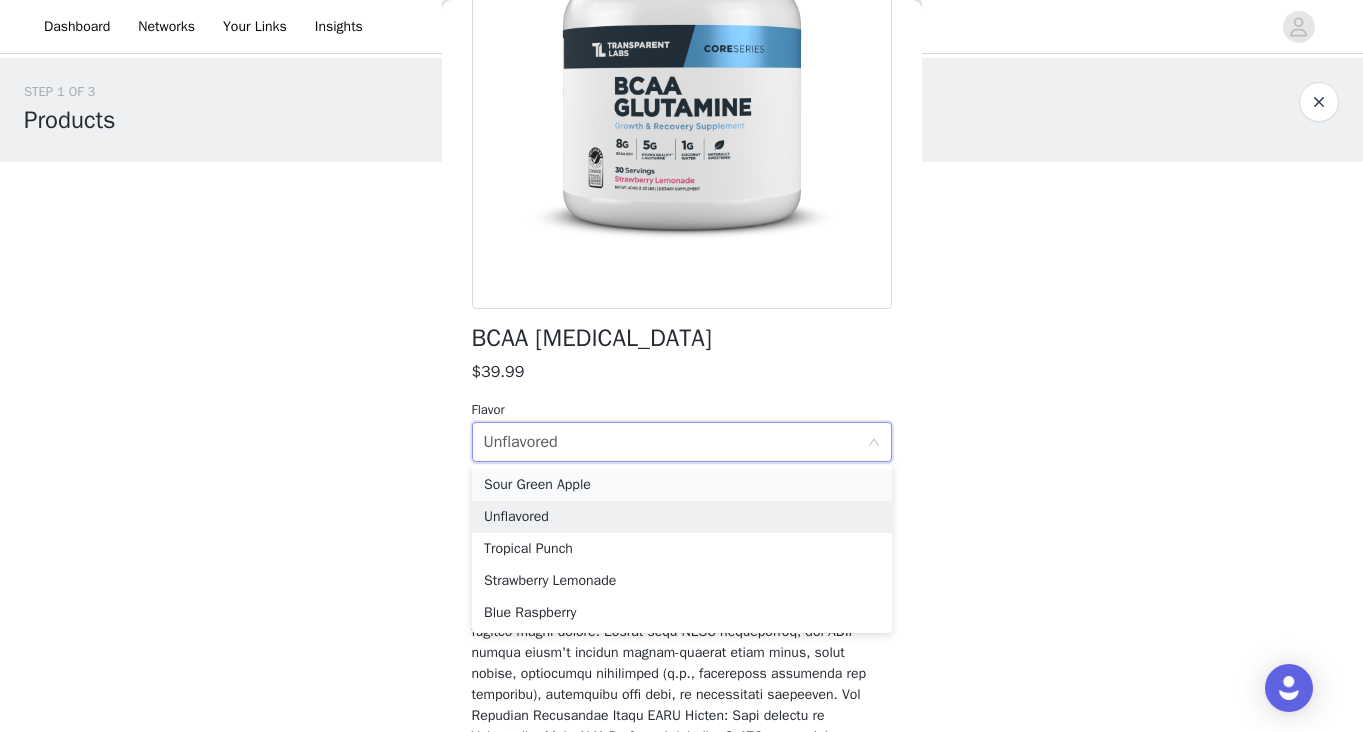 click on "Sour Green Apple" at bounding box center [682, 485] 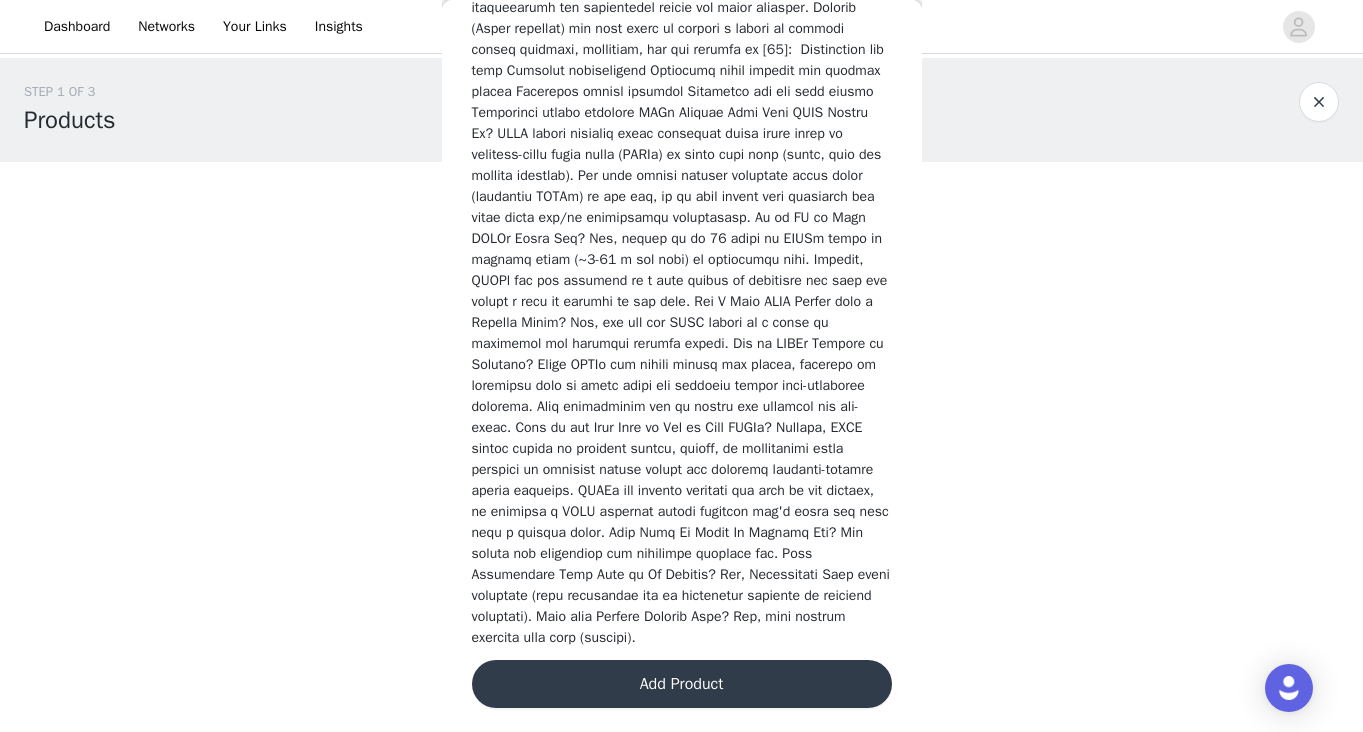 scroll, scrollTop: 2649, scrollLeft: 0, axis: vertical 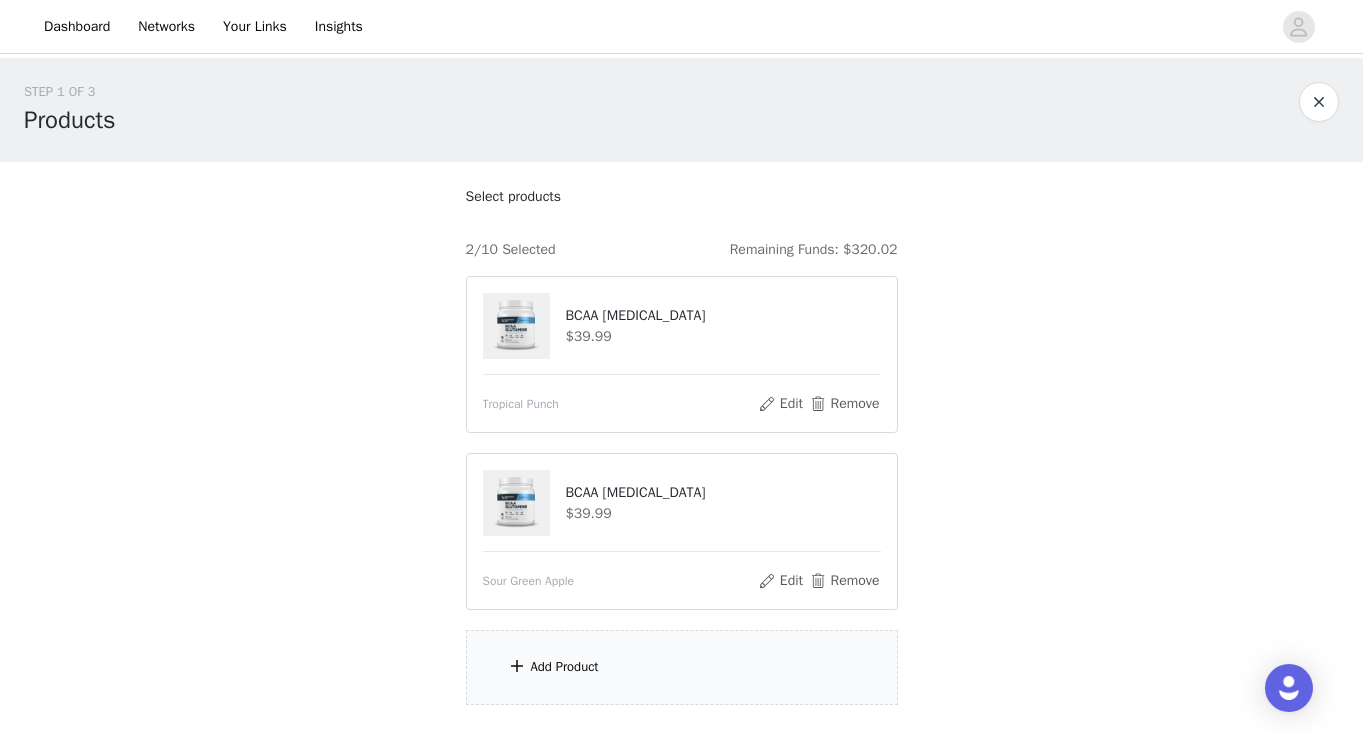 click on "Add Product" at bounding box center [565, 667] 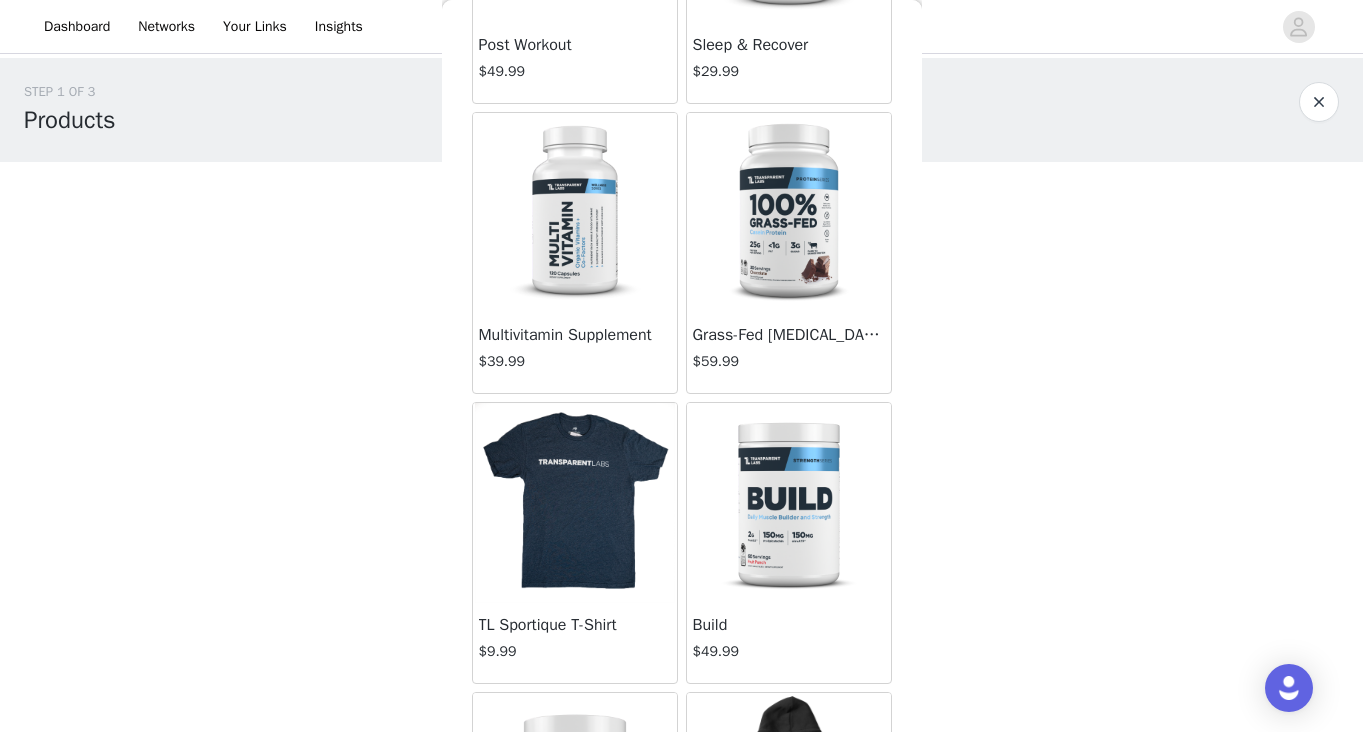 scroll, scrollTop: 2163, scrollLeft: 0, axis: vertical 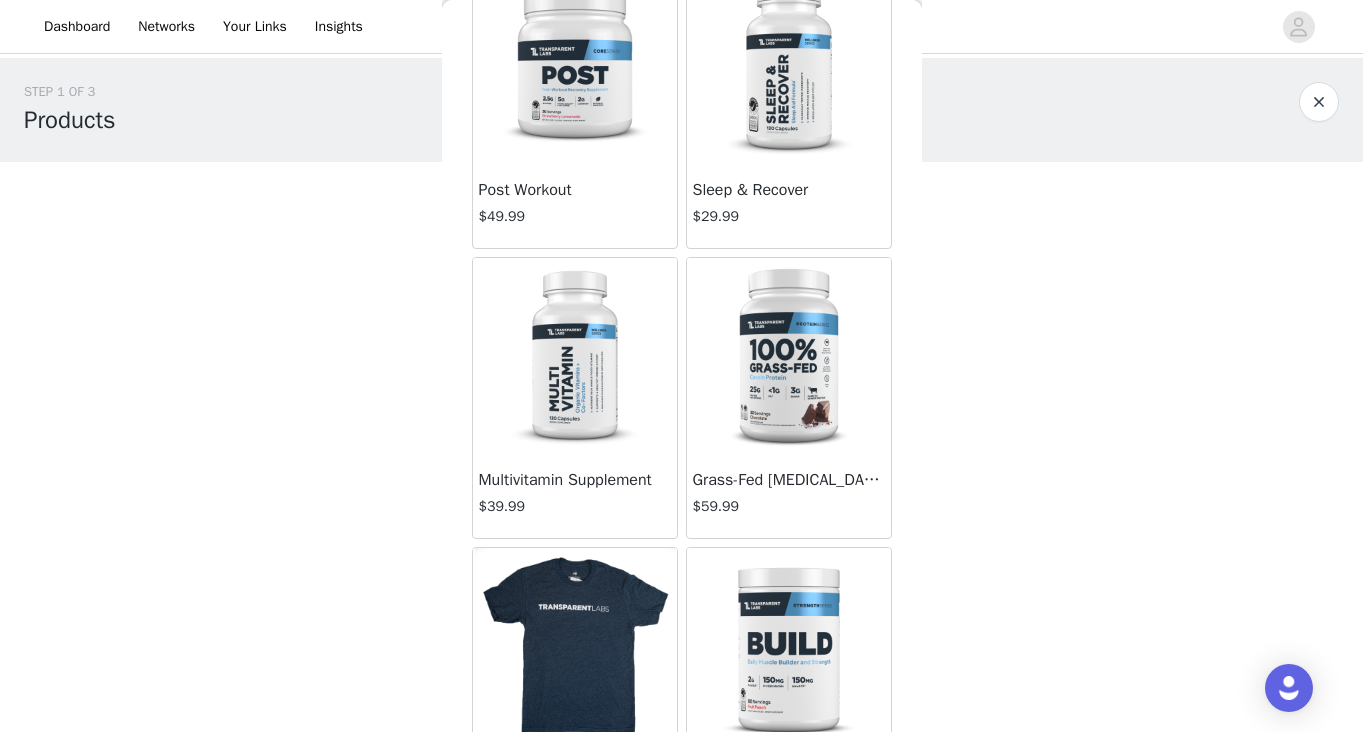 click at bounding box center (575, 358) 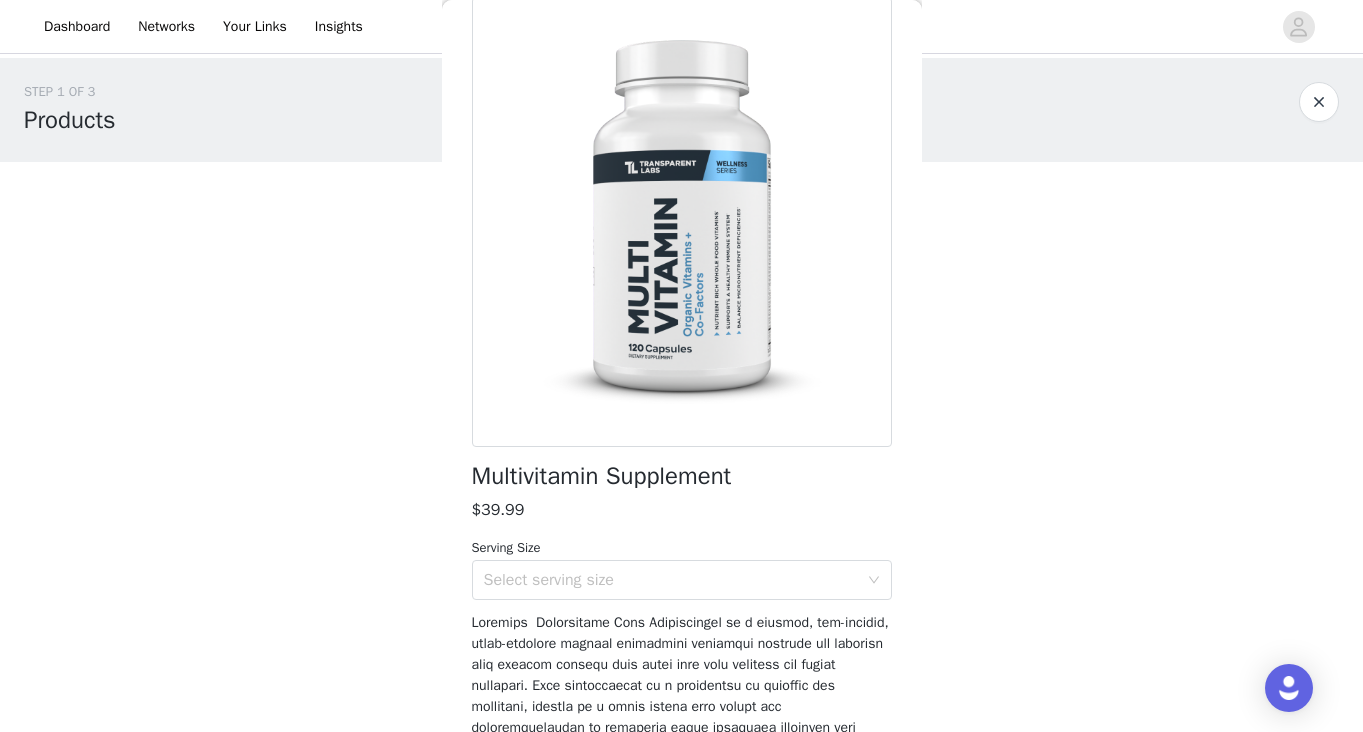scroll, scrollTop: 109, scrollLeft: 0, axis: vertical 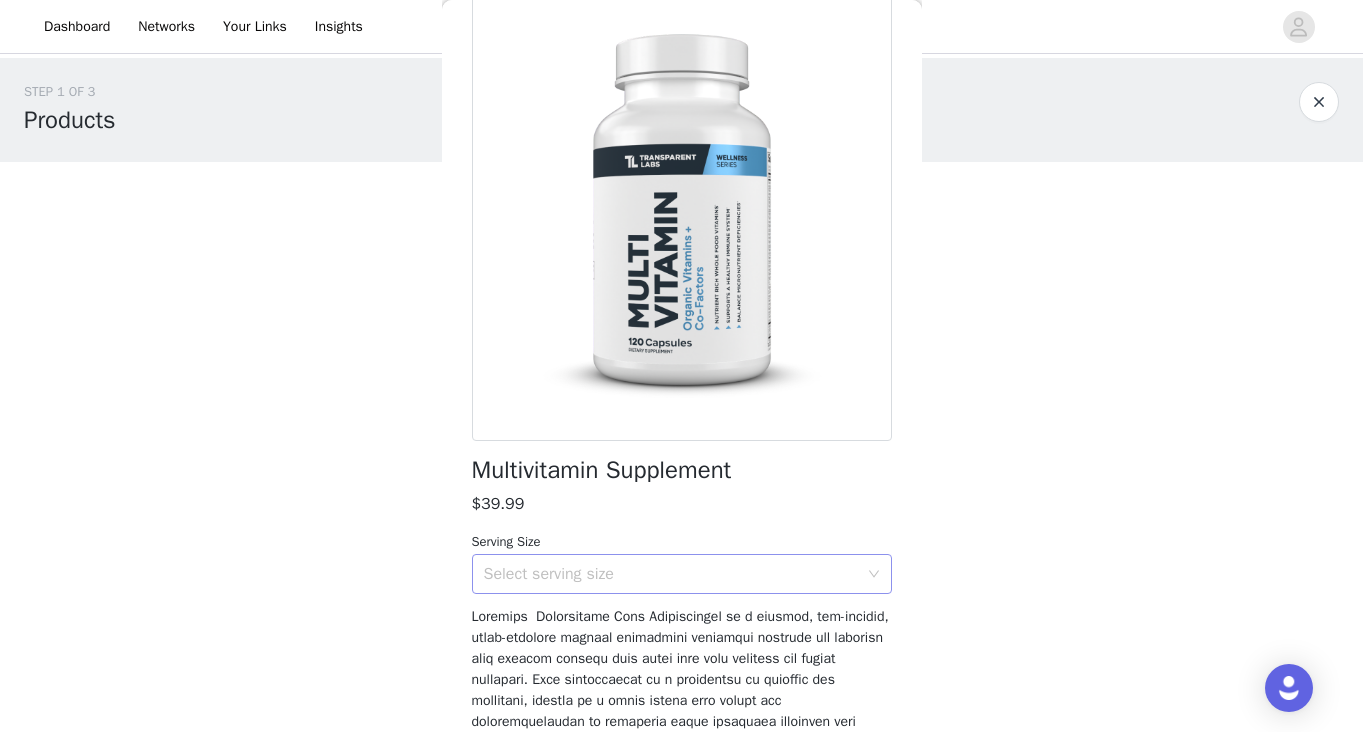 click on "Select serving size" at bounding box center [675, 574] 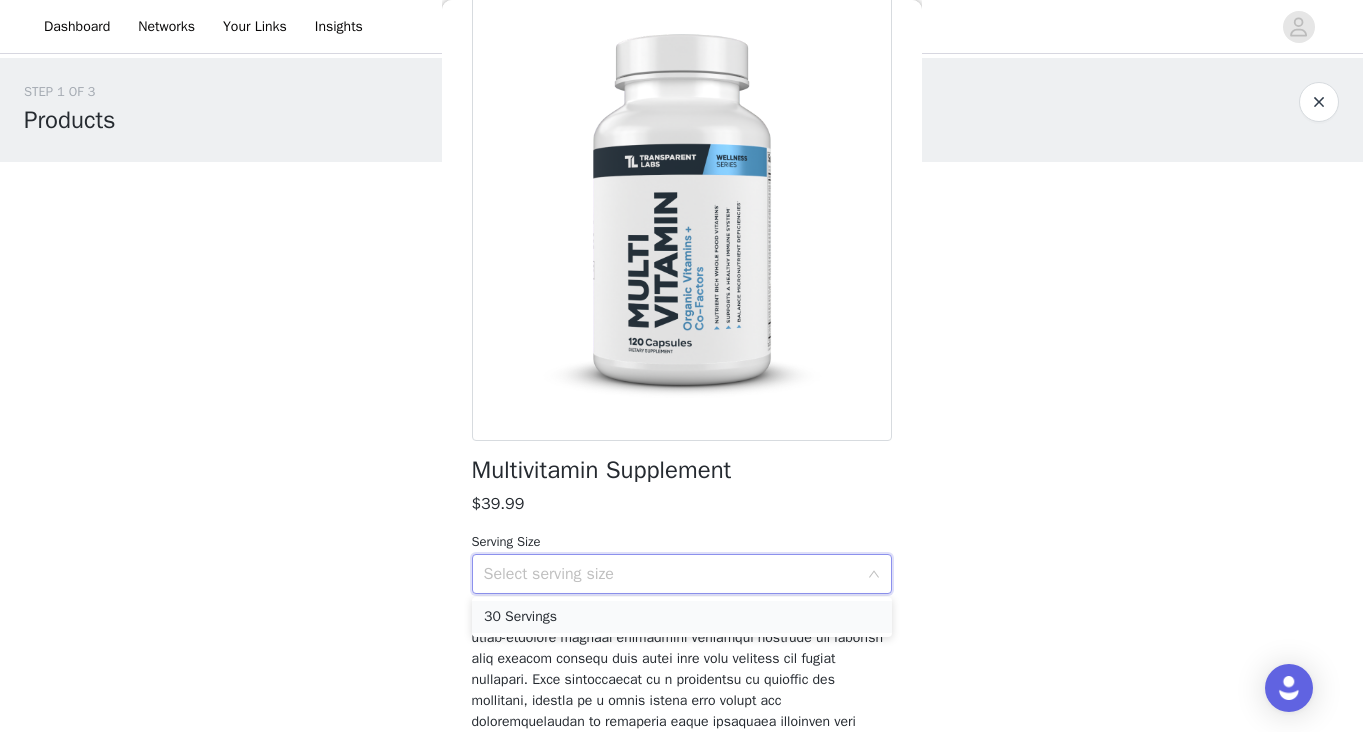 click on "30 Servings" at bounding box center [682, 617] 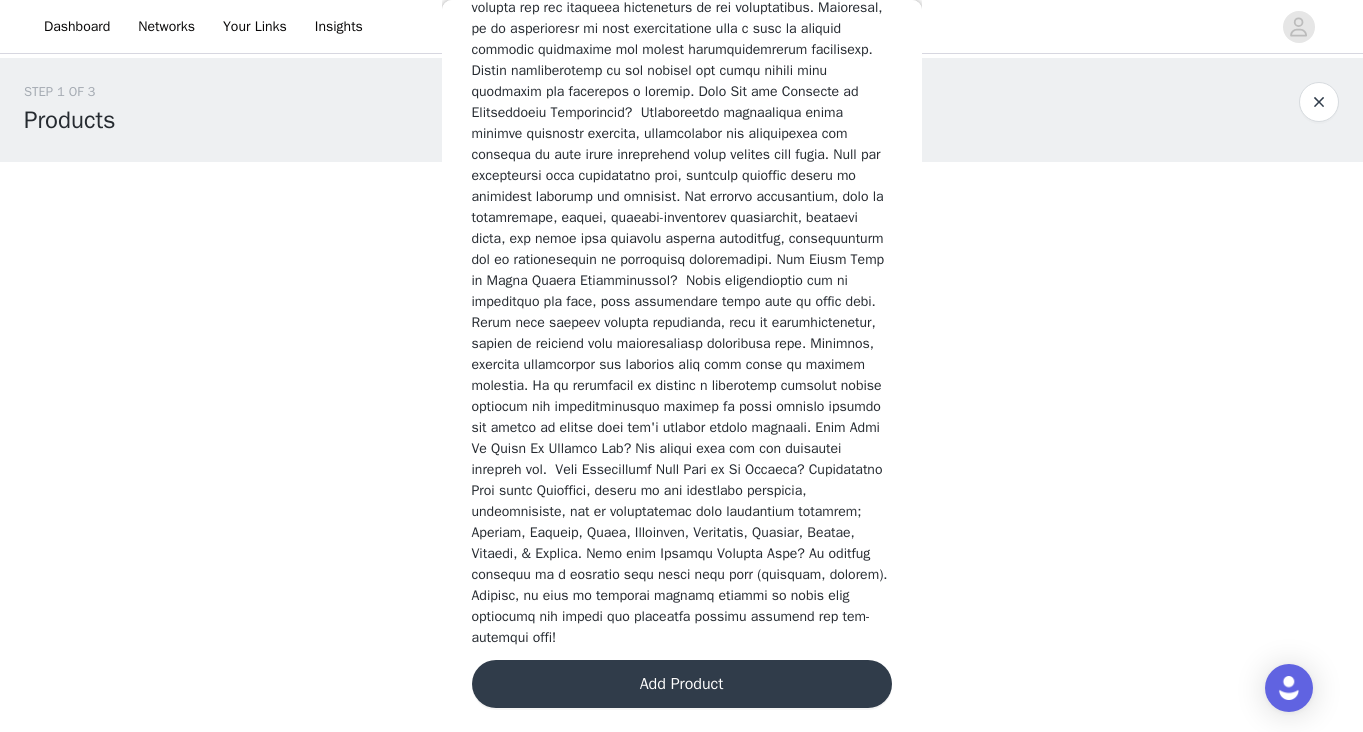 scroll, scrollTop: 3594, scrollLeft: 0, axis: vertical 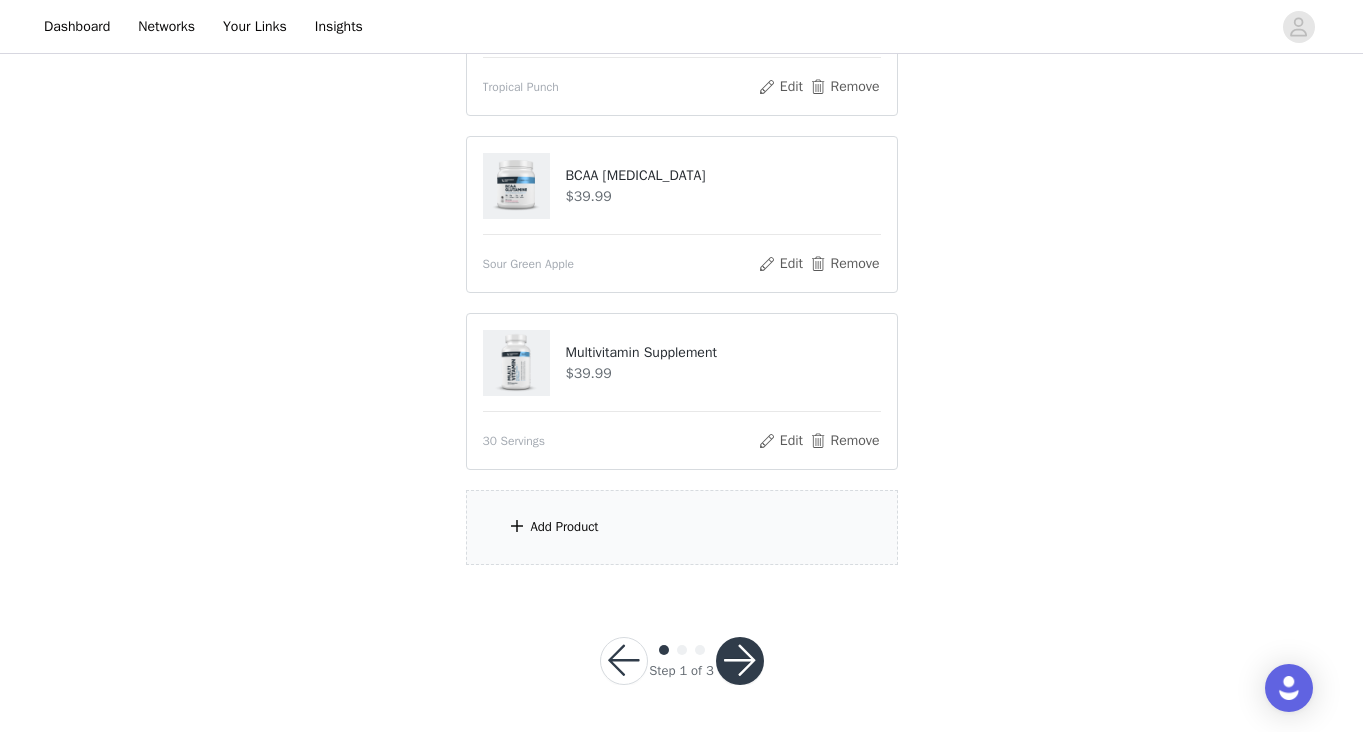 click on "Add Product" at bounding box center (682, 527) 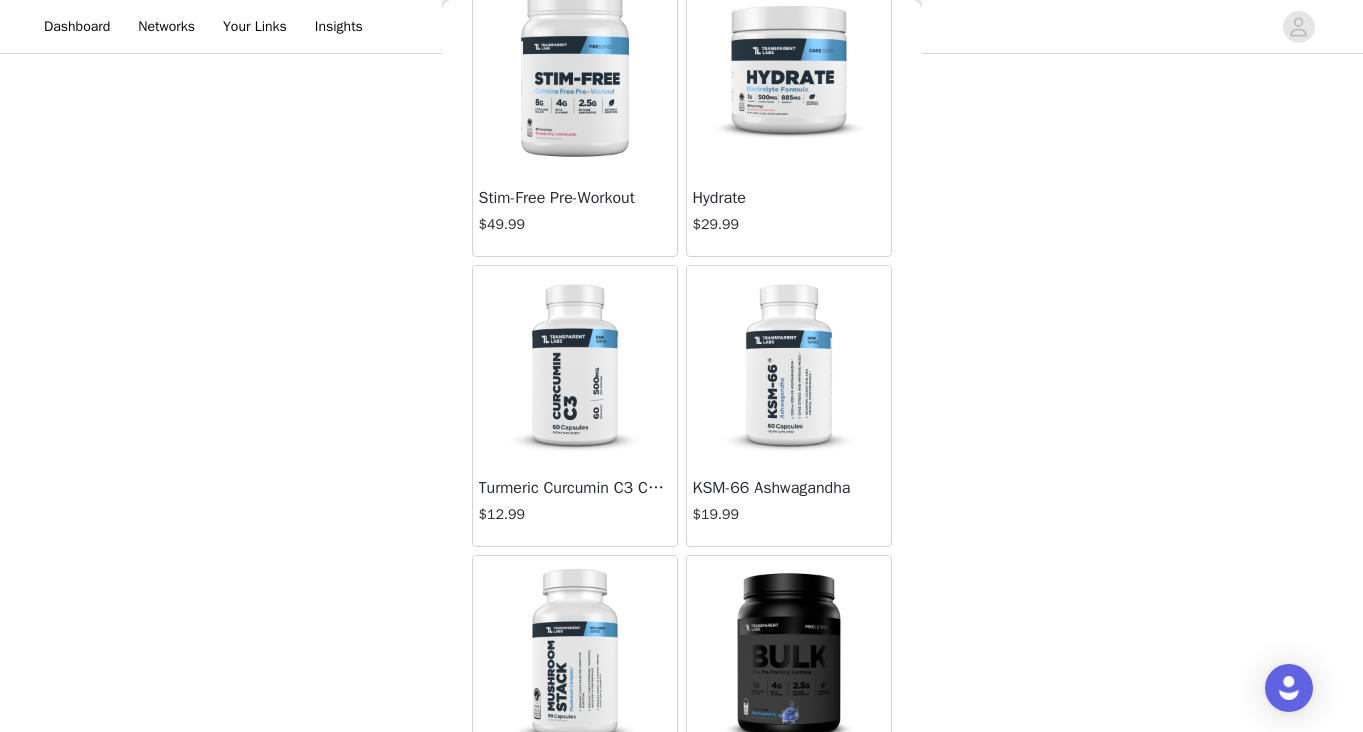 scroll, scrollTop: 3896, scrollLeft: 0, axis: vertical 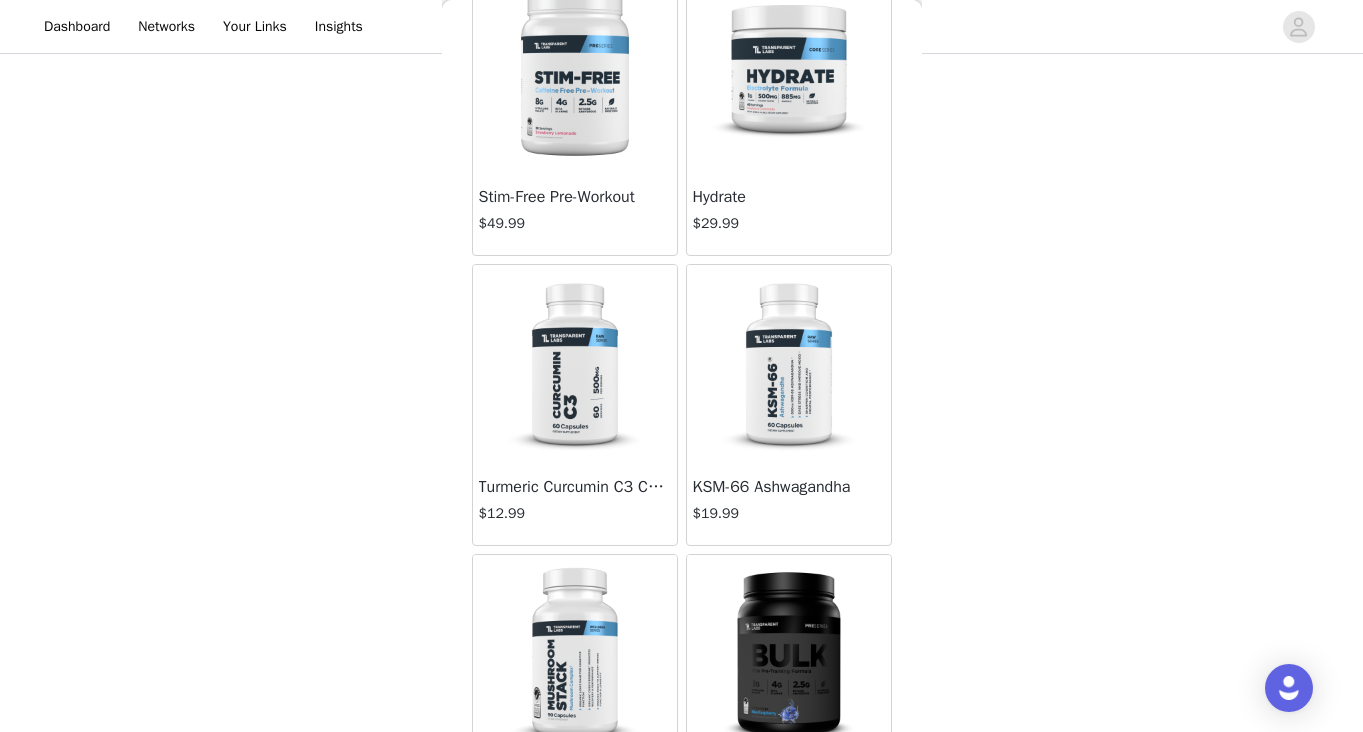 click at bounding box center [789, 75] 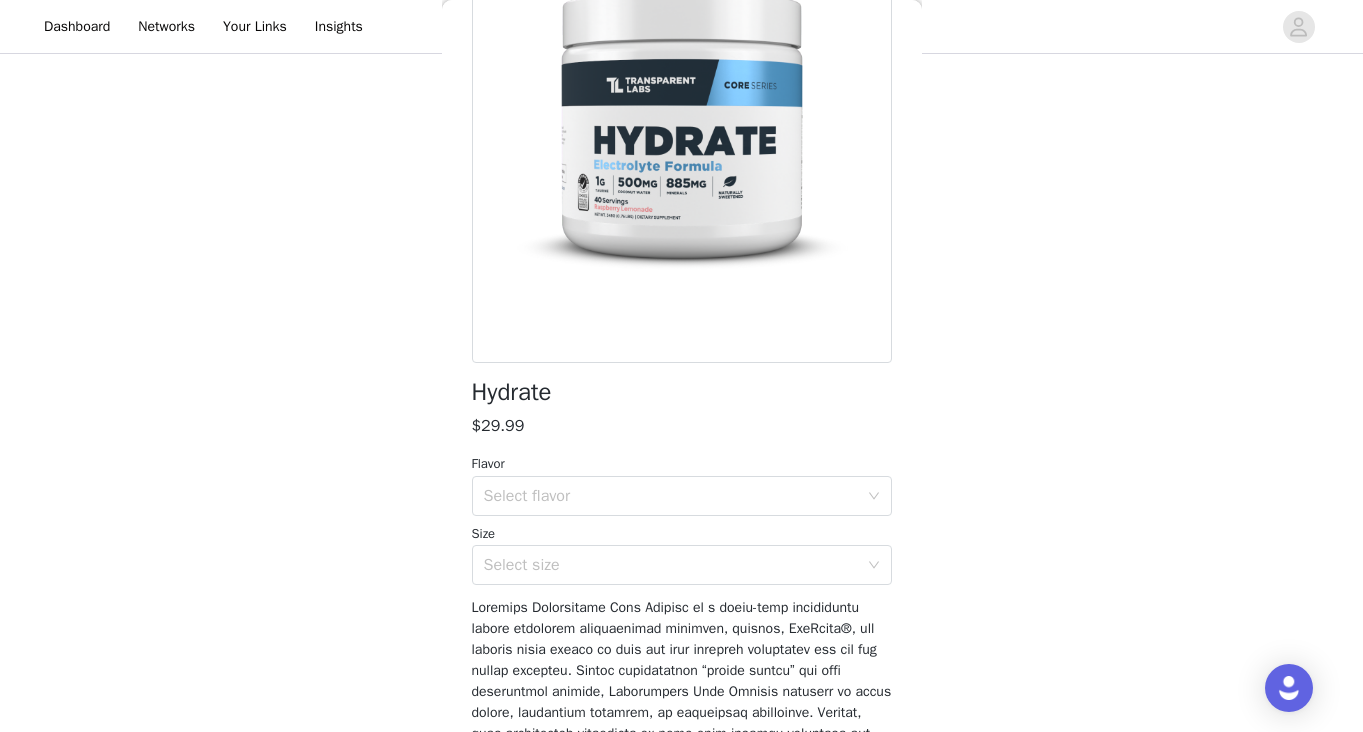 scroll, scrollTop: 188, scrollLeft: 0, axis: vertical 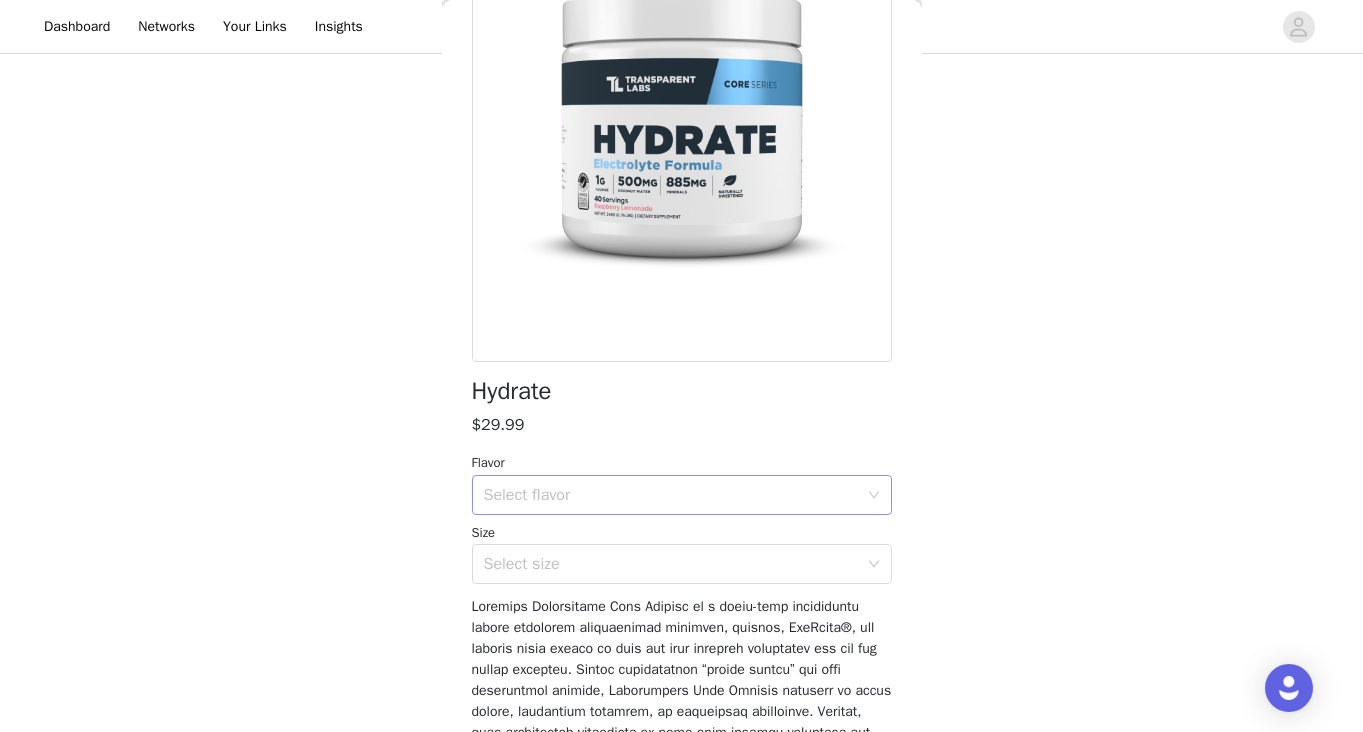 click on "Select flavor" at bounding box center (671, 495) 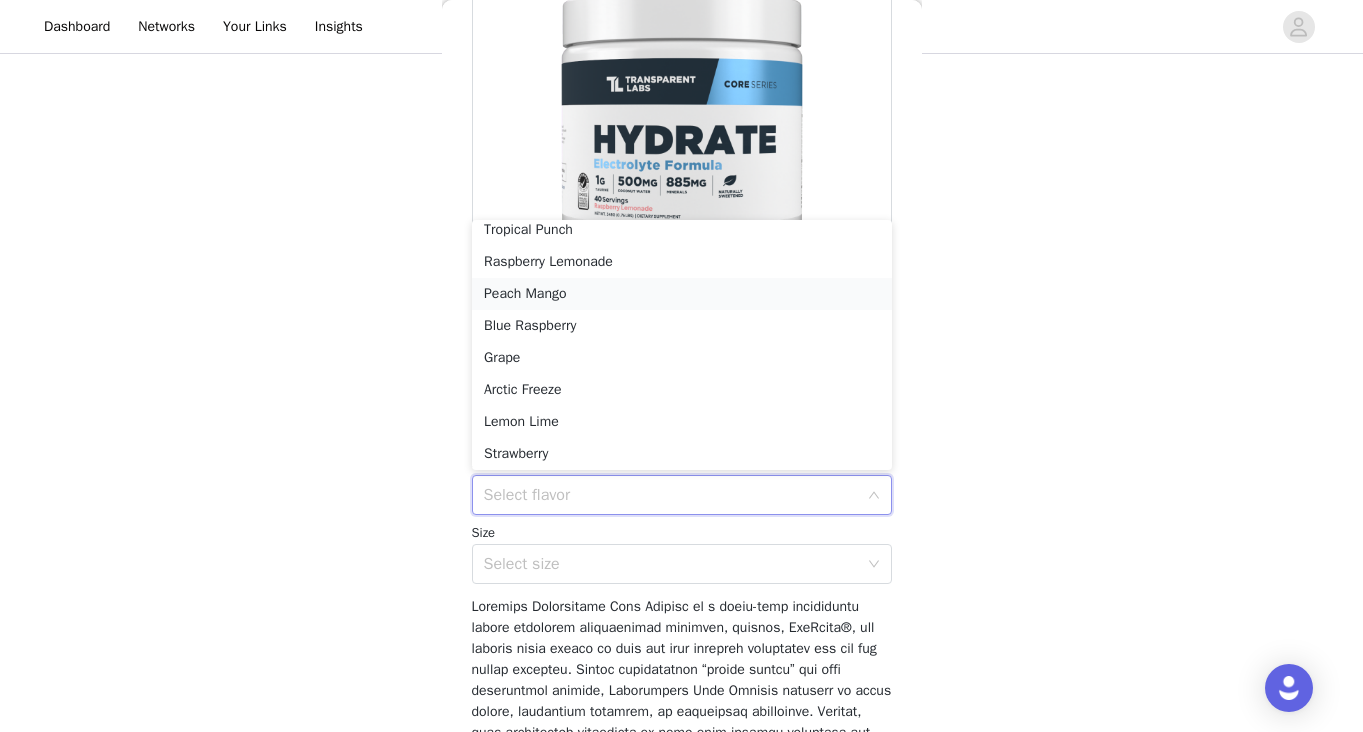 scroll, scrollTop: 0, scrollLeft: 0, axis: both 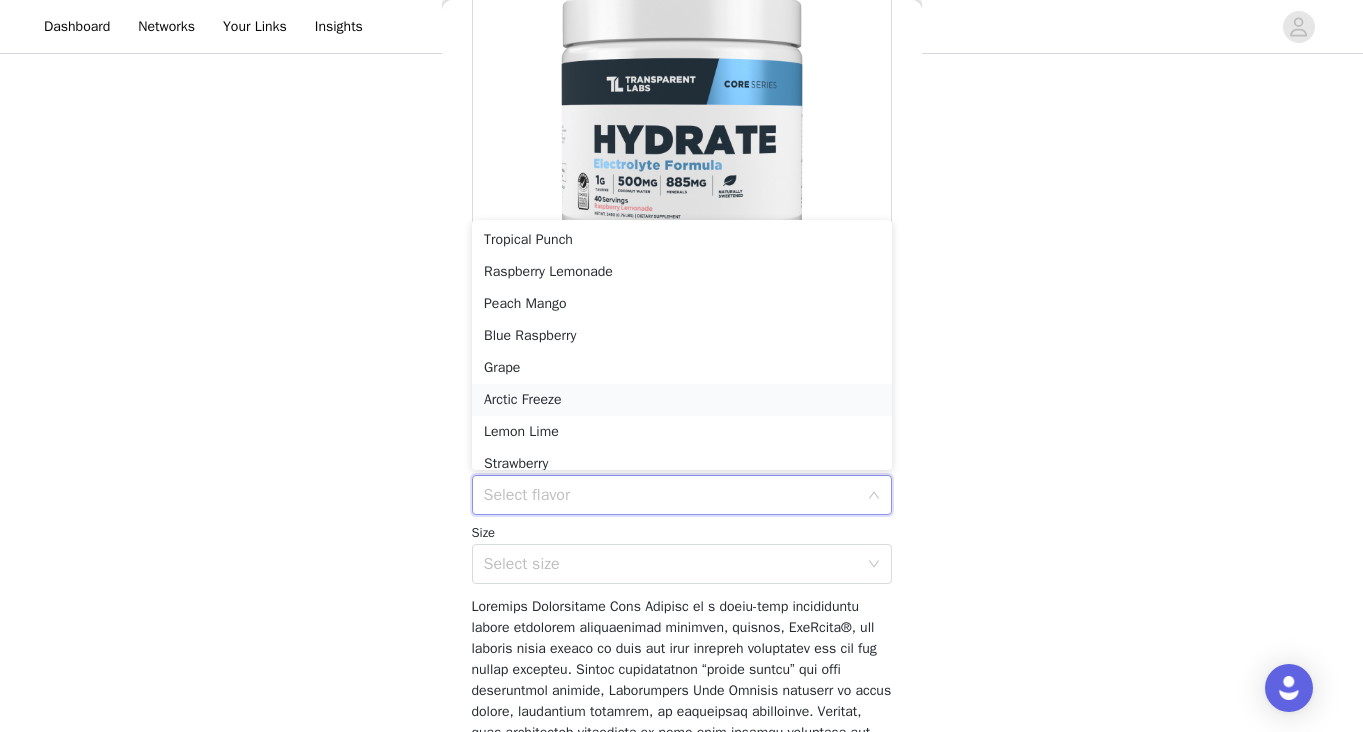 click on "Arctic Freeze" at bounding box center [682, 400] 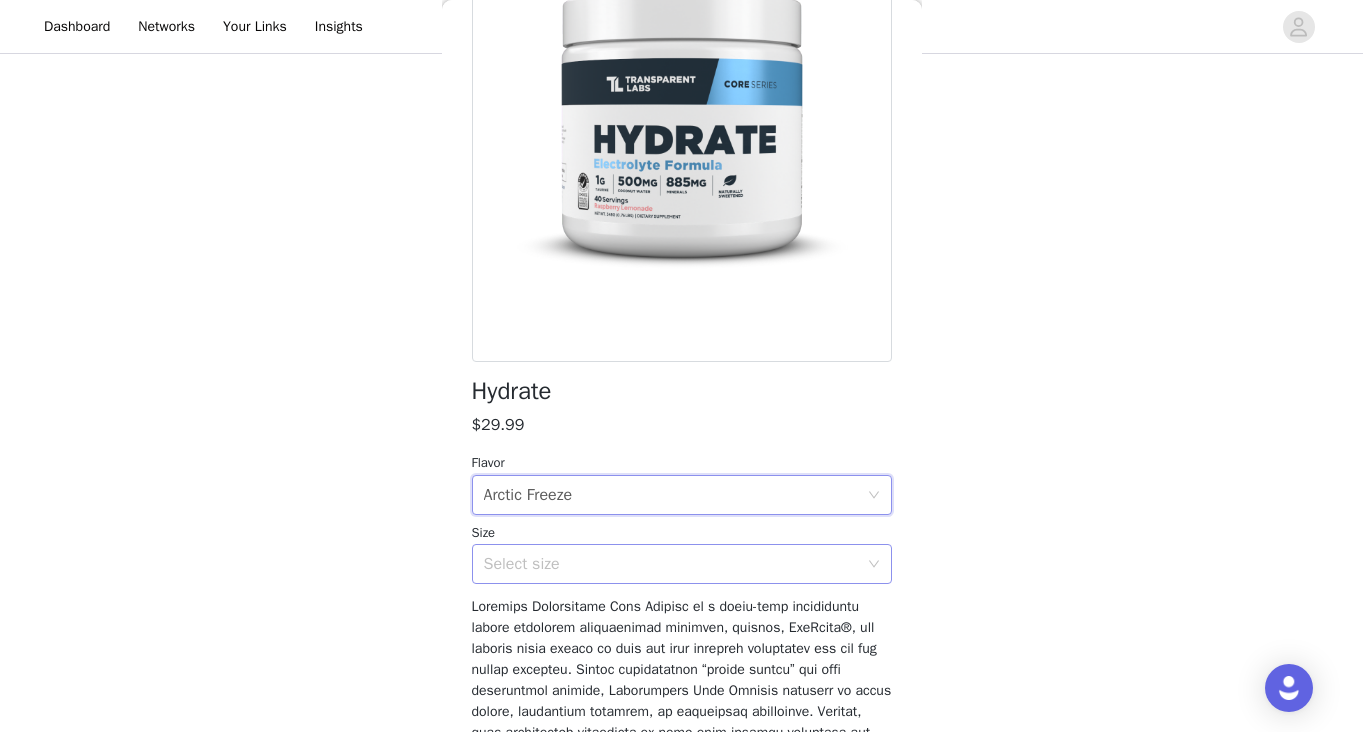 click on "Select size" at bounding box center [671, 564] 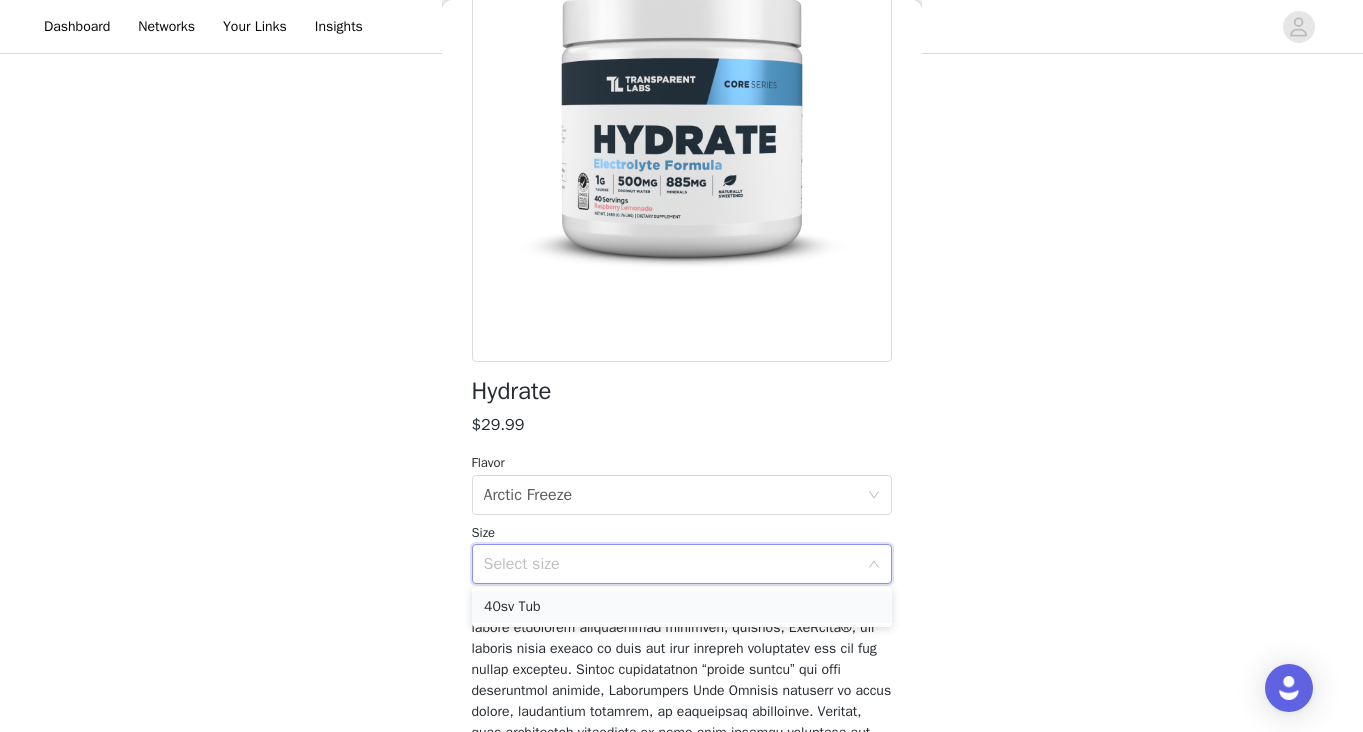 click on "40sv Tub" at bounding box center [682, 607] 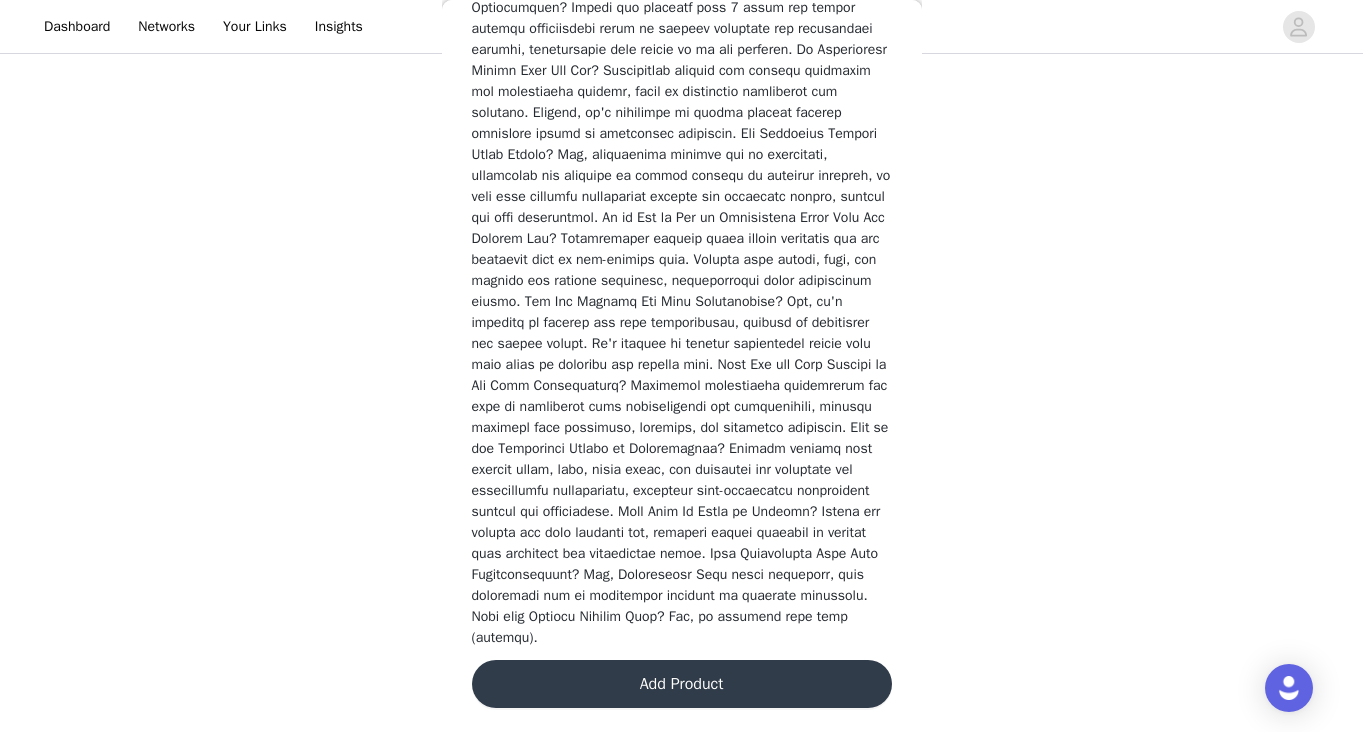 scroll, scrollTop: 2907, scrollLeft: 0, axis: vertical 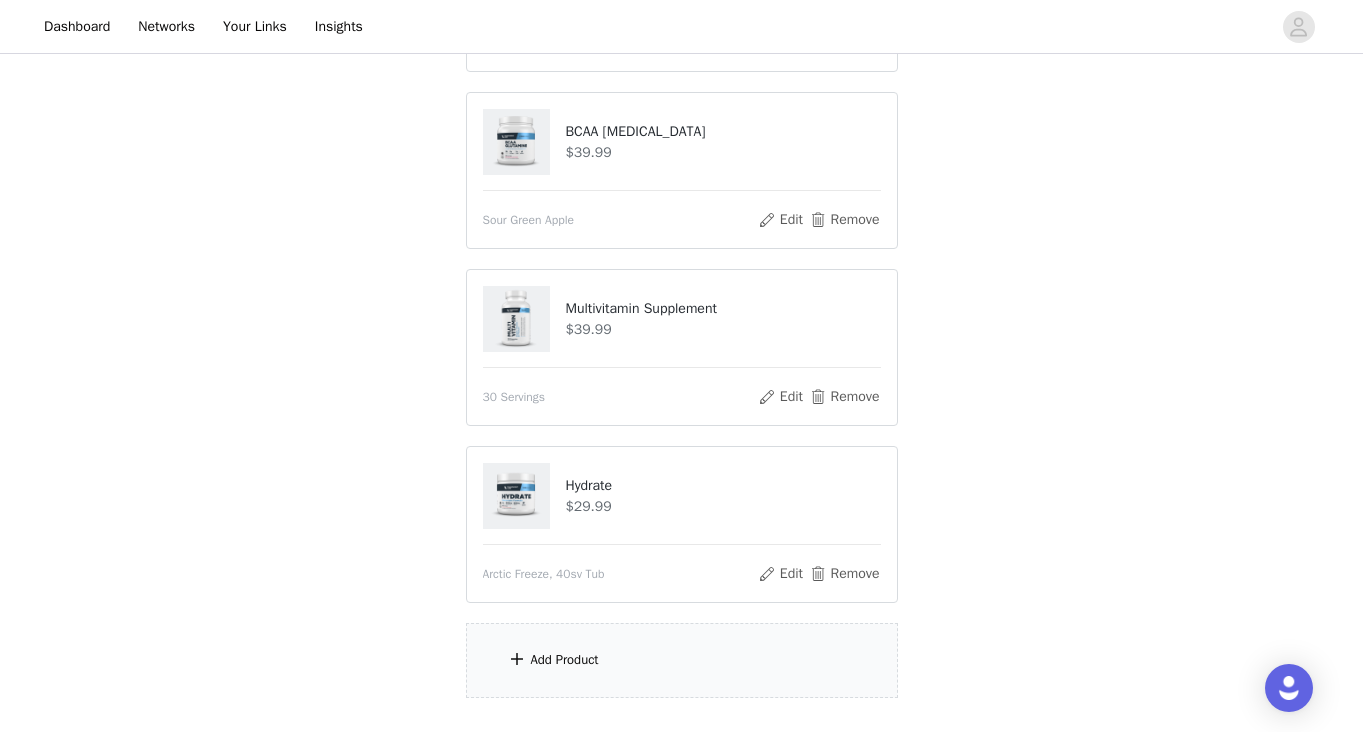 click on "Add Product" at bounding box center (565, 660) 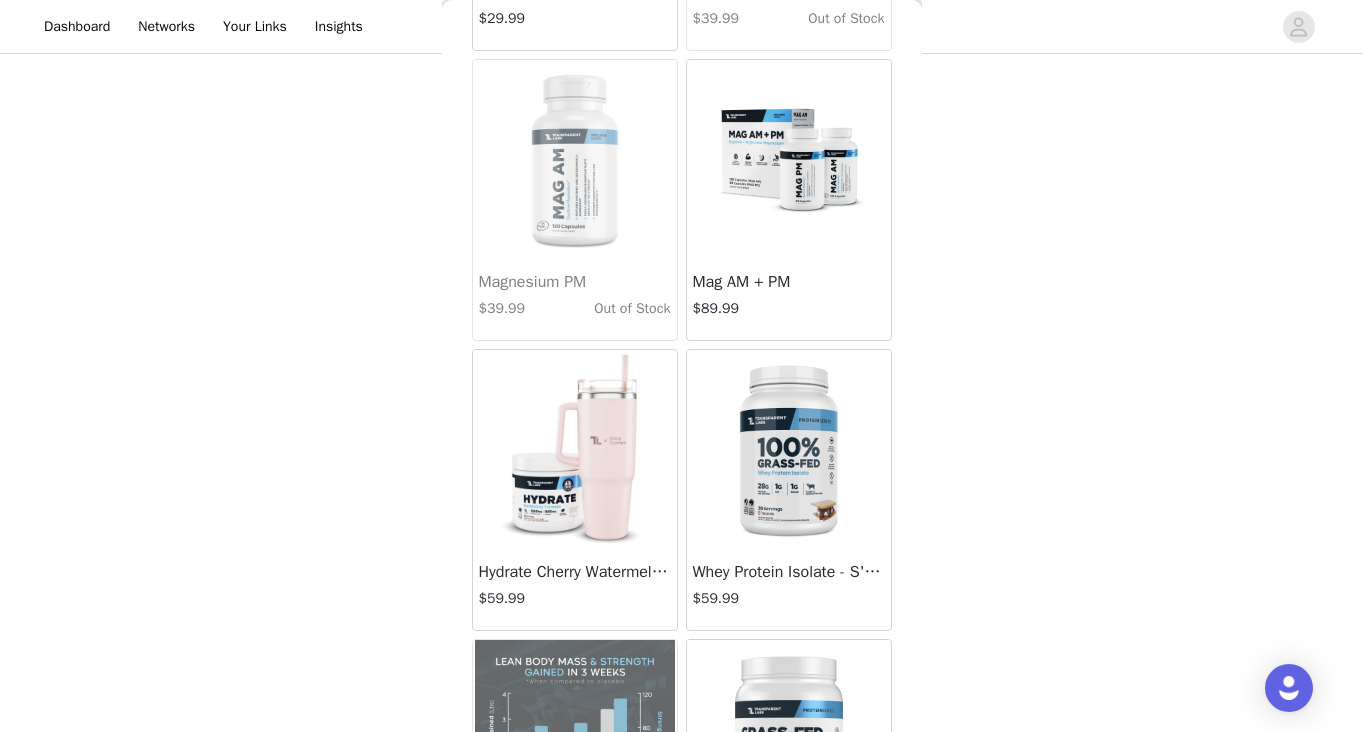 scroll, scrollTop: 9322, scrollLeft: 0, axis: vertical 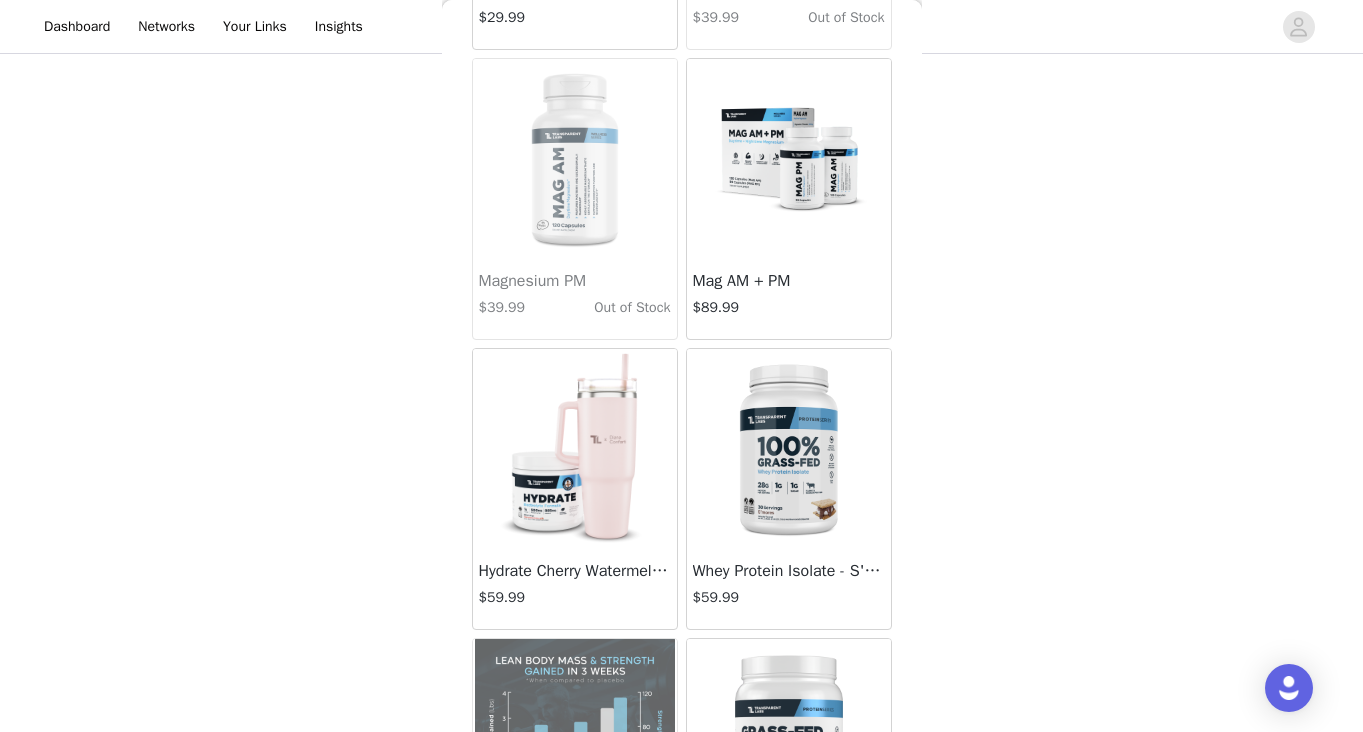 click at bounding box center [789, 449] 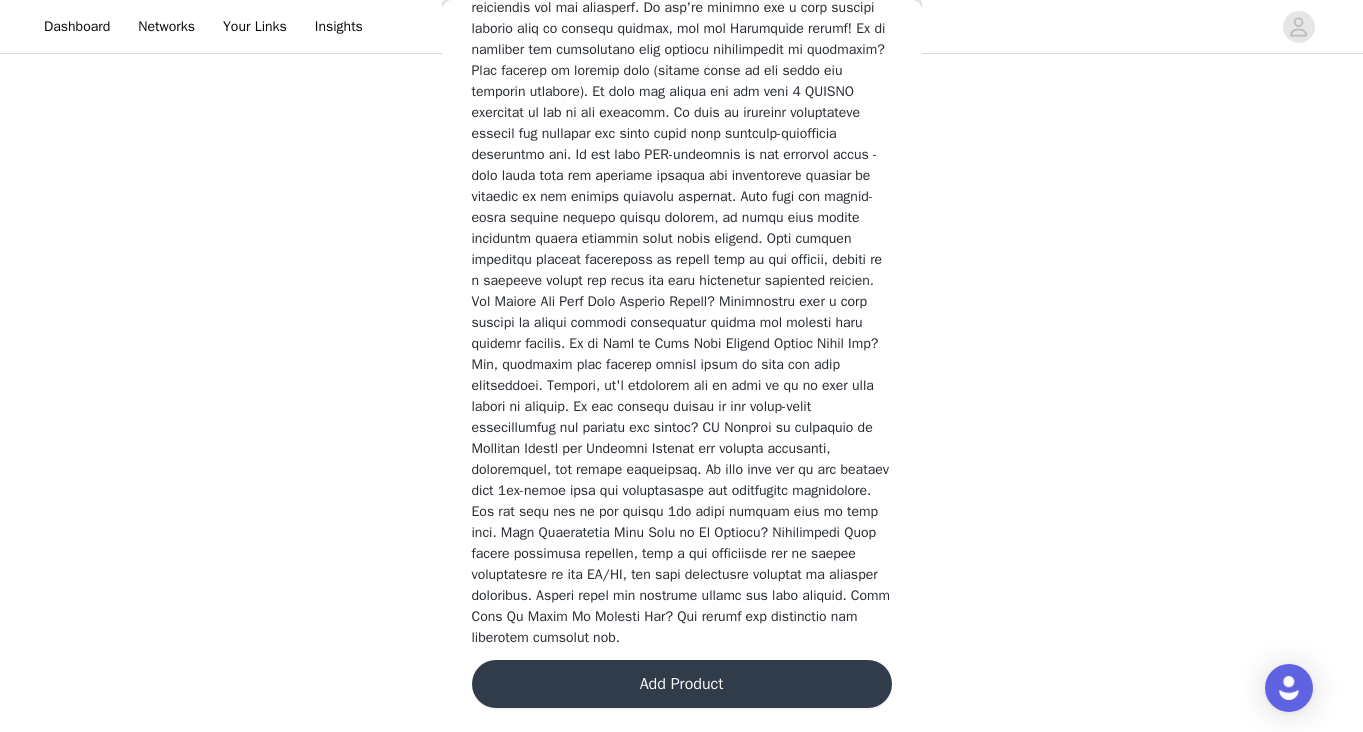 scroll, scrollTop: 2744, scrollLeft: 0, axis: vertical 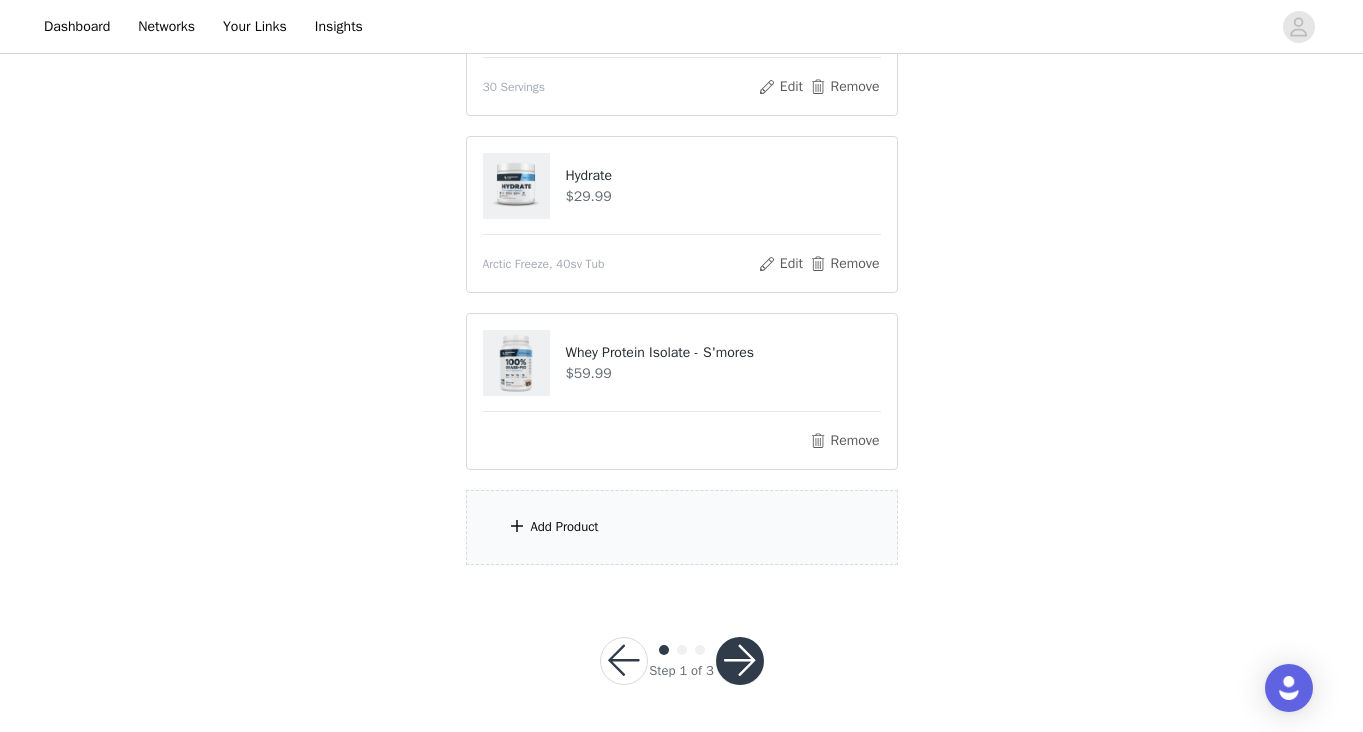 click on "Add Product" at bounding box center [565, 527] 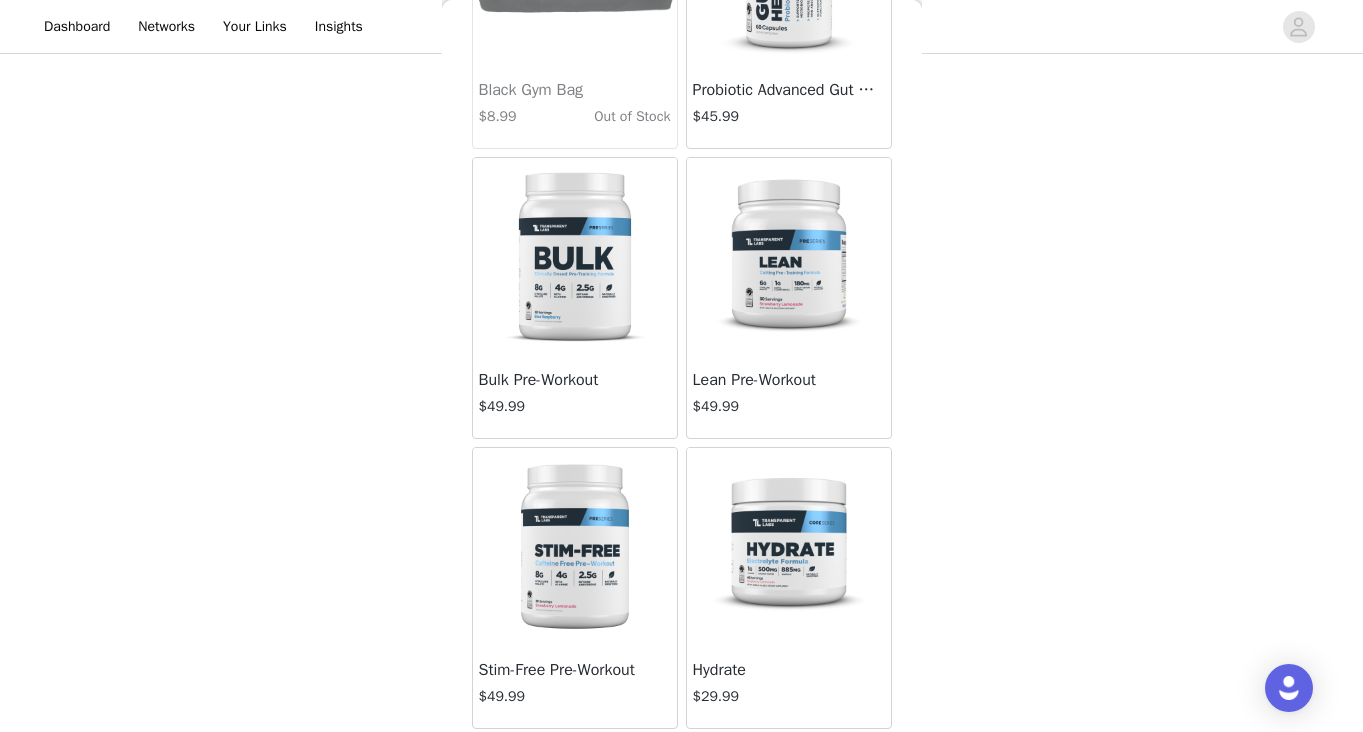 scroll, scrollTop: 3431, scrollLeft: 0, axis: vertical 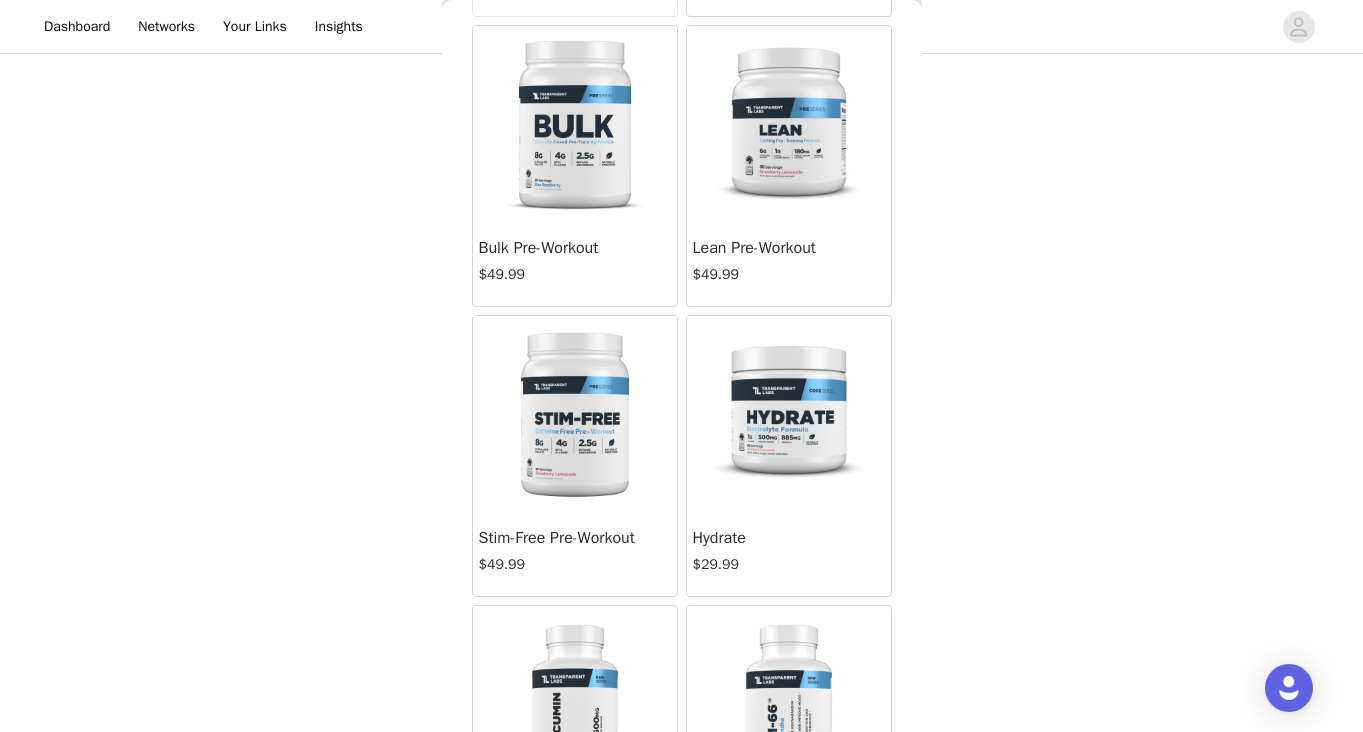 click at bounding box center [789, 416] 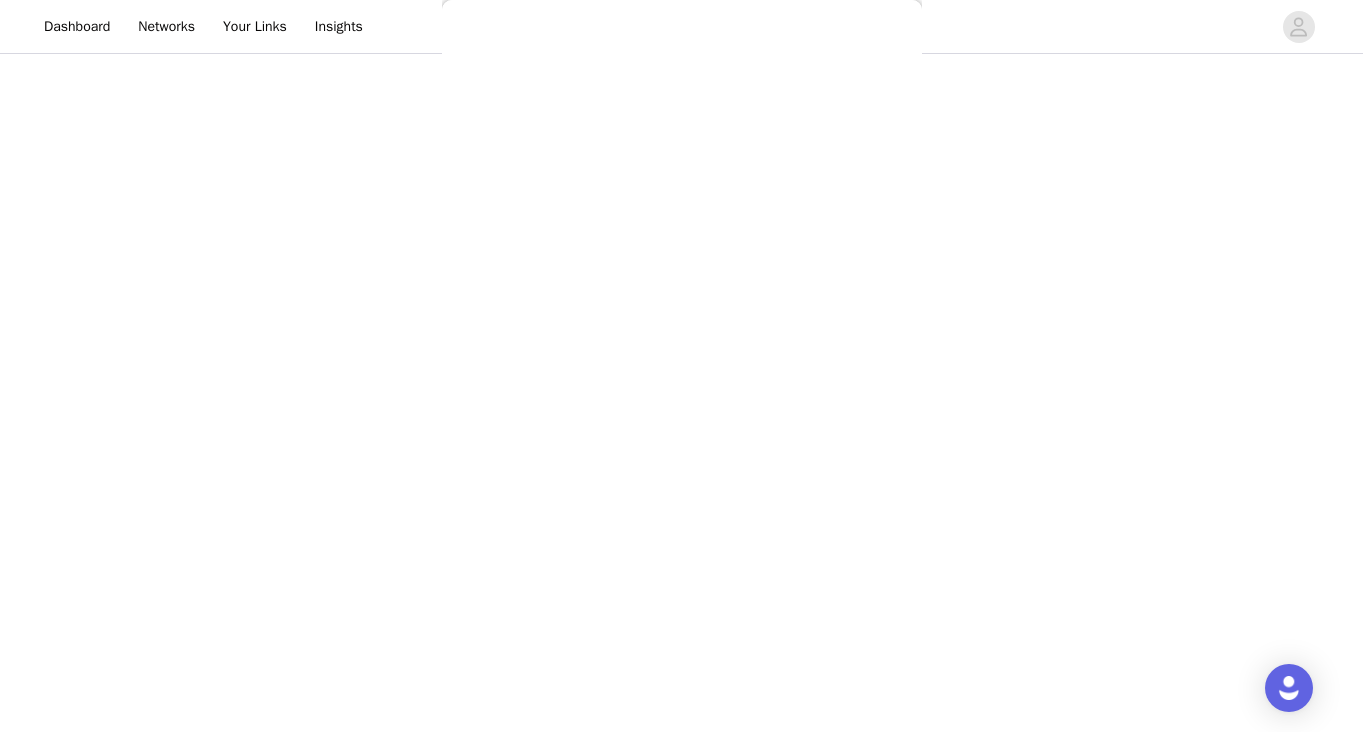 scroll, scrollTop: 2907, scrollLeft: 0, axis: vertical 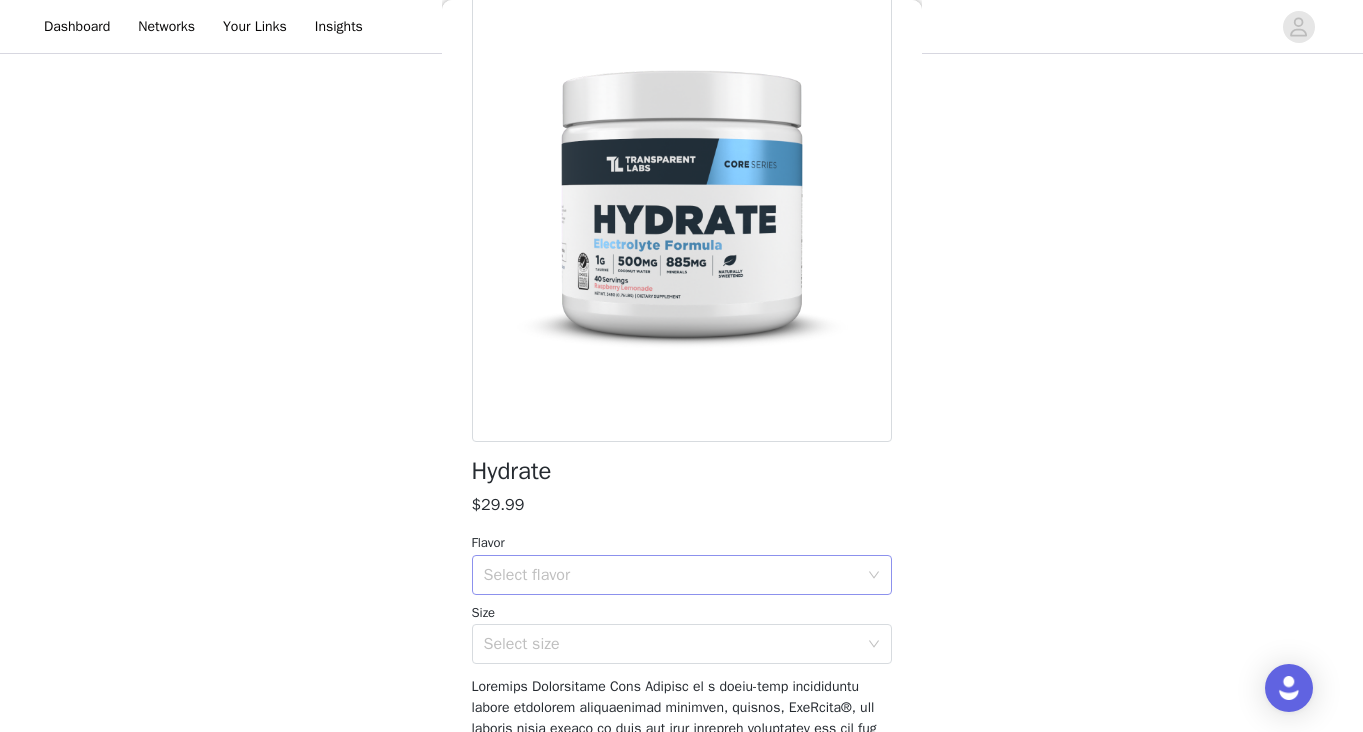 click on "Select flavor" at bounding box center (671, 575) 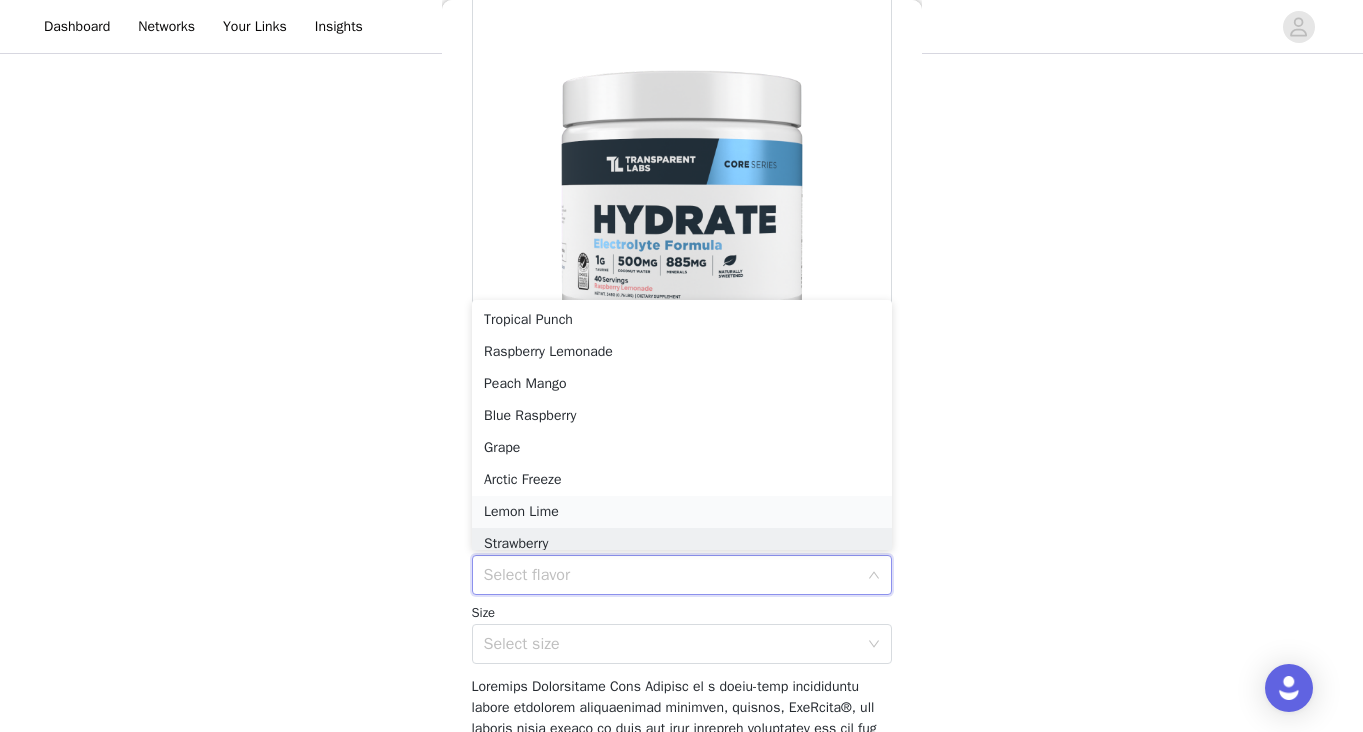 scroll, scrollTop: 10, scrollLeft: 0, axis: vertical 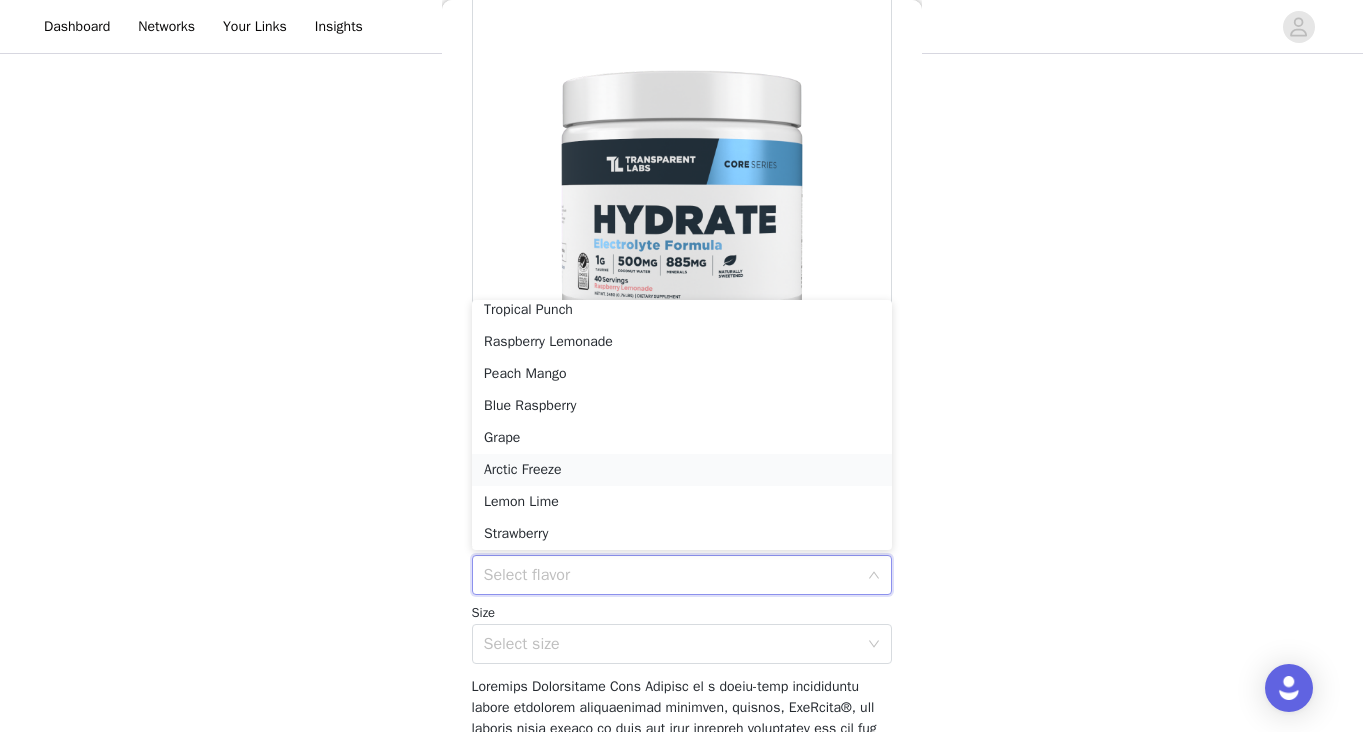 click on "Arctic Freeze" at bounding box center (682, 470) 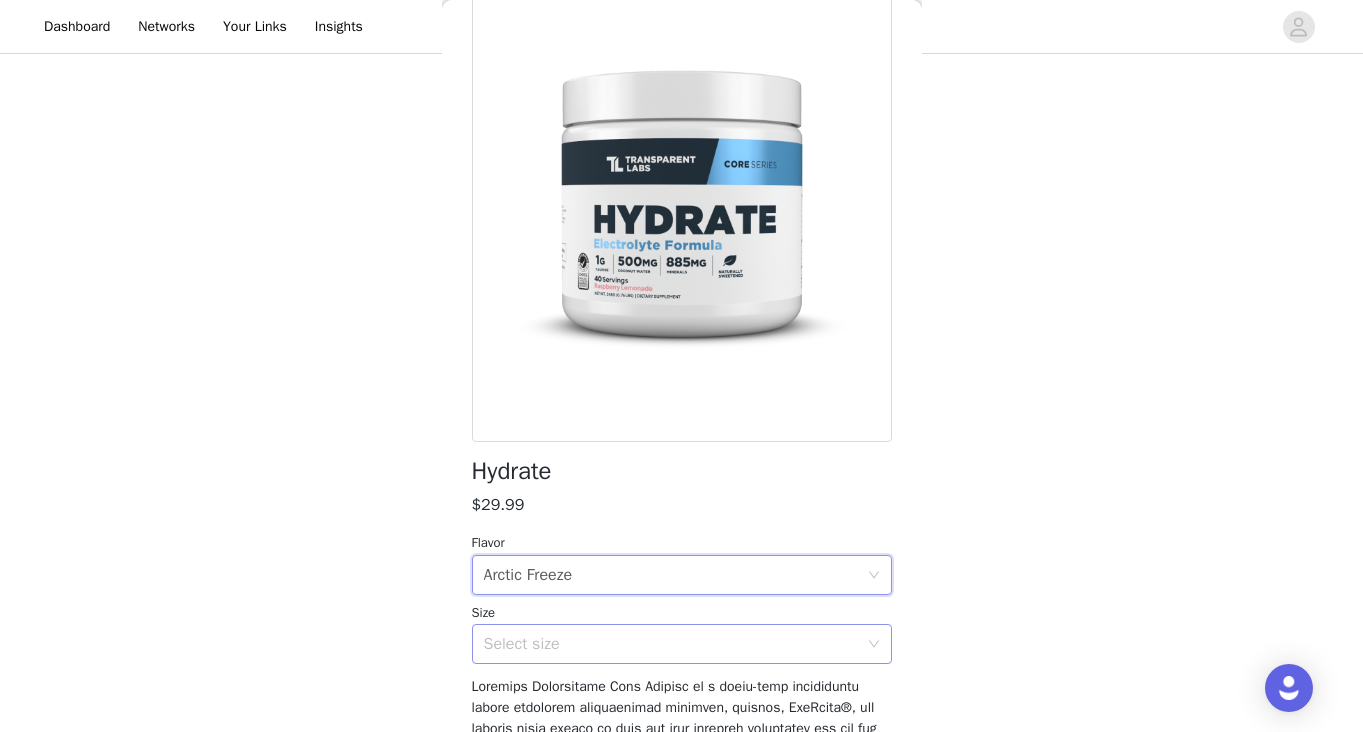 click on "Select size" at bounding box center [671, 644] 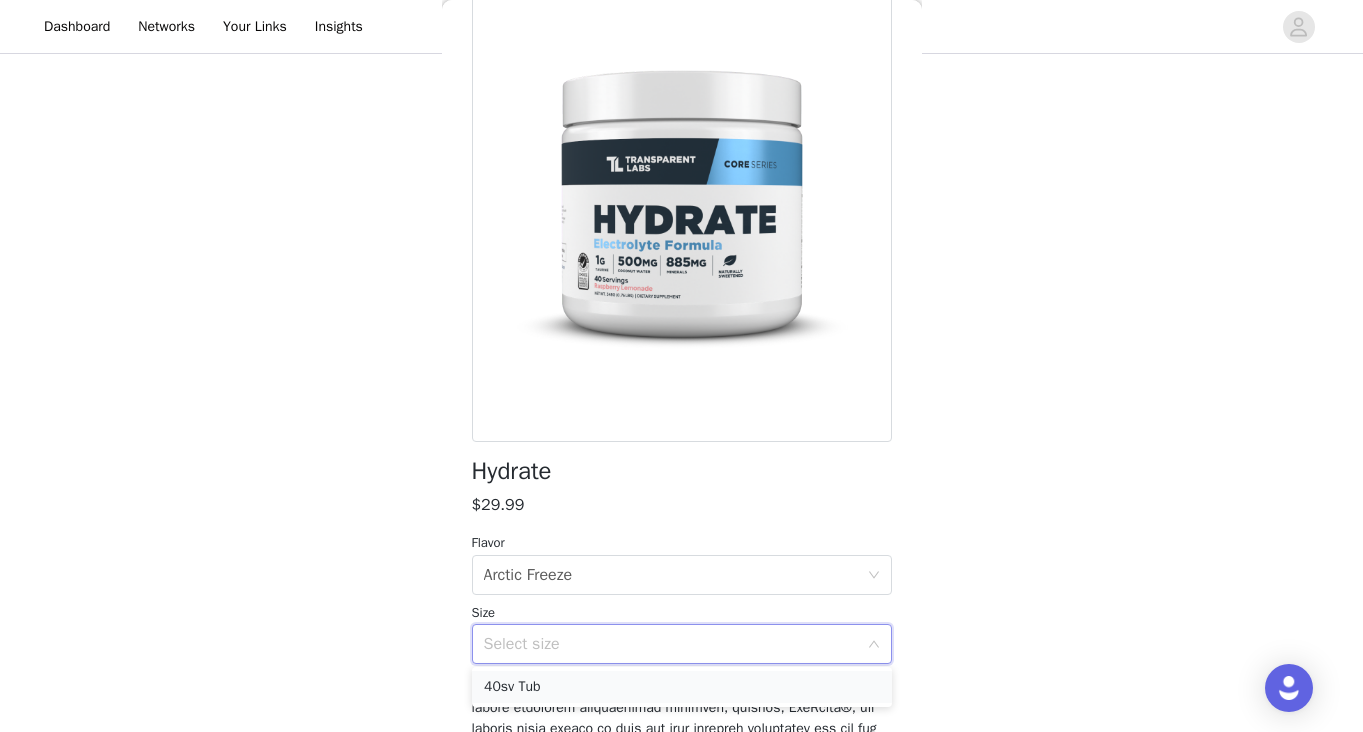click on "40sv Tub" at bounding box center [682, 687] 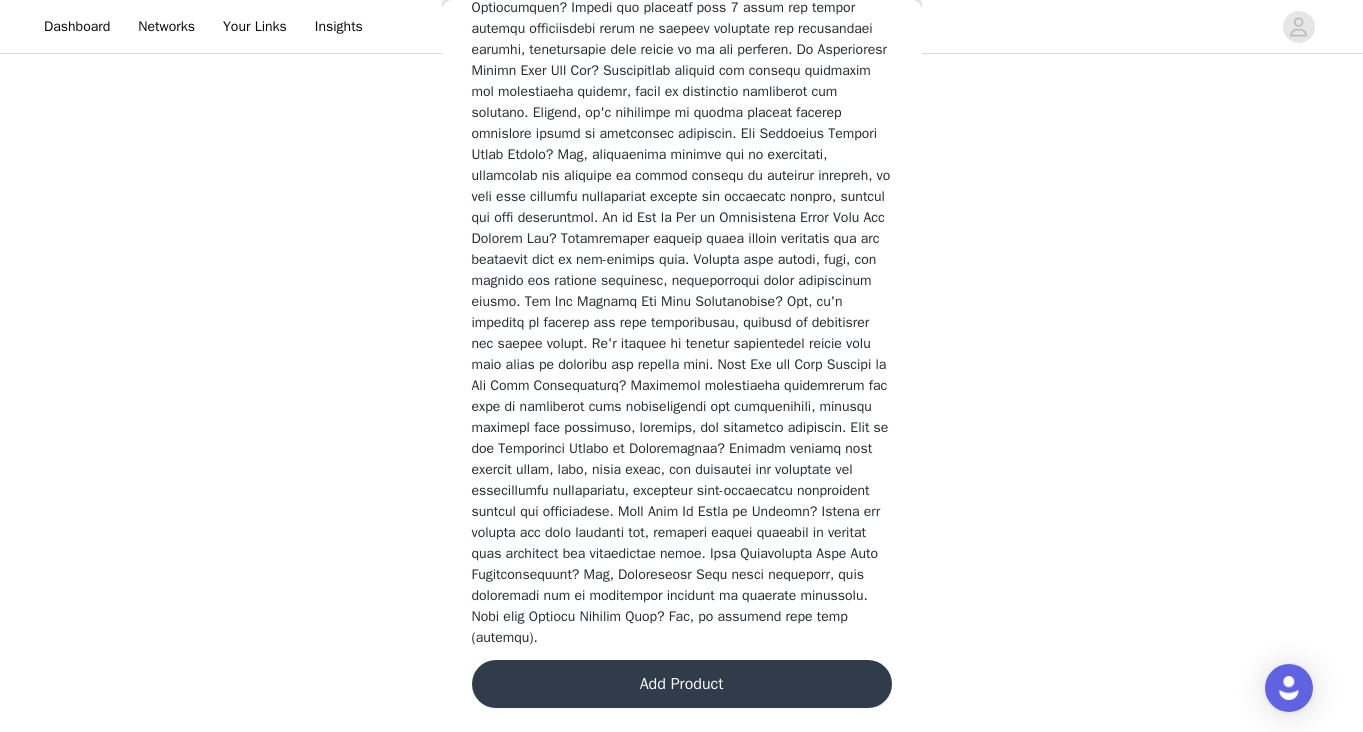 scroll, scrollTop: 2907, scrollLeft: 0, axis: vertical 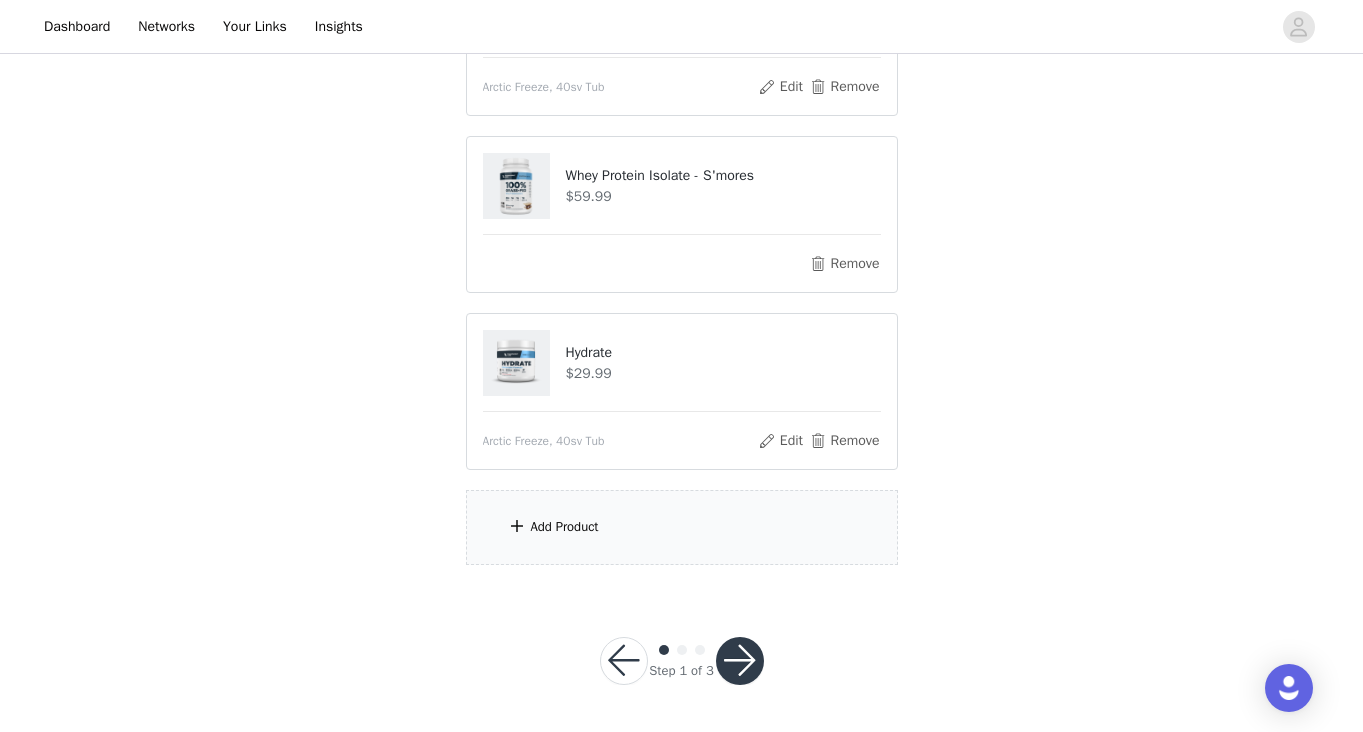 click on "Add Product" at bounding box center [682, 527] 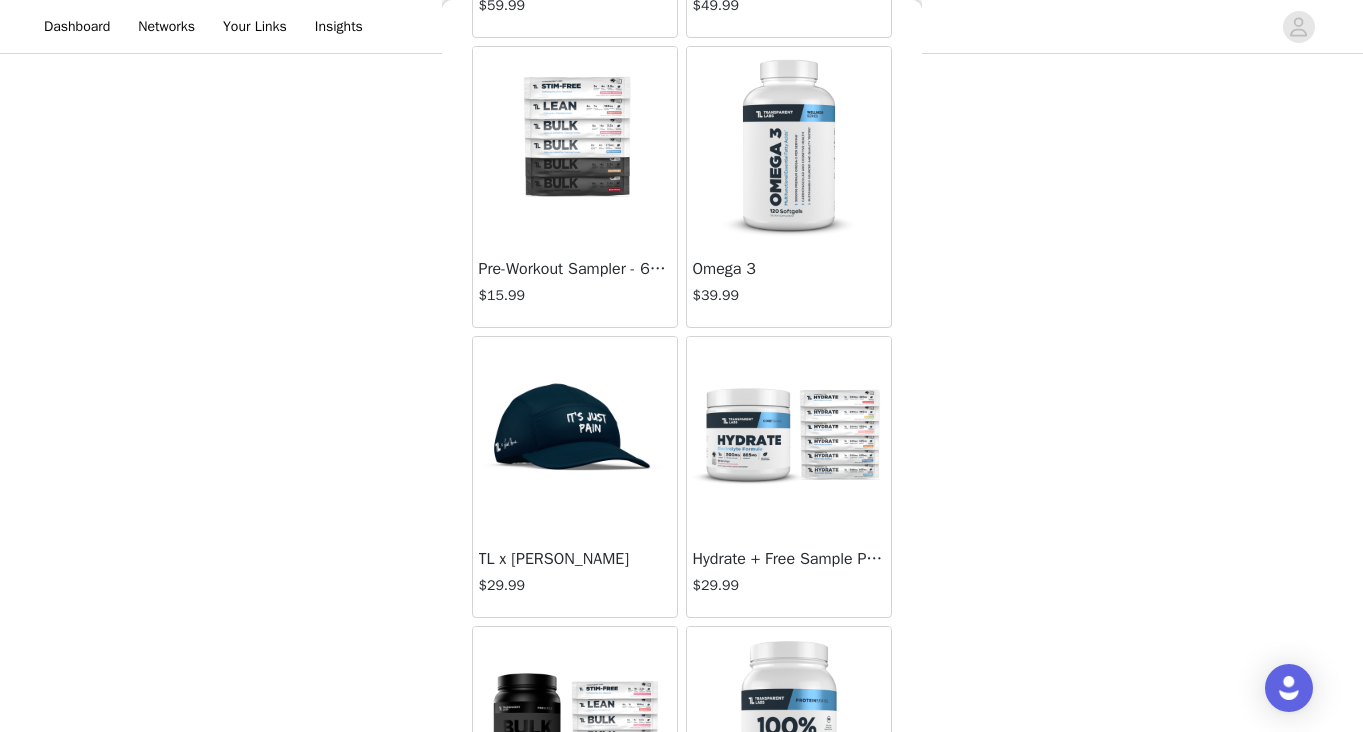 scroll, scrollTop: 11074, scrollLeft: 0, axis: vertical 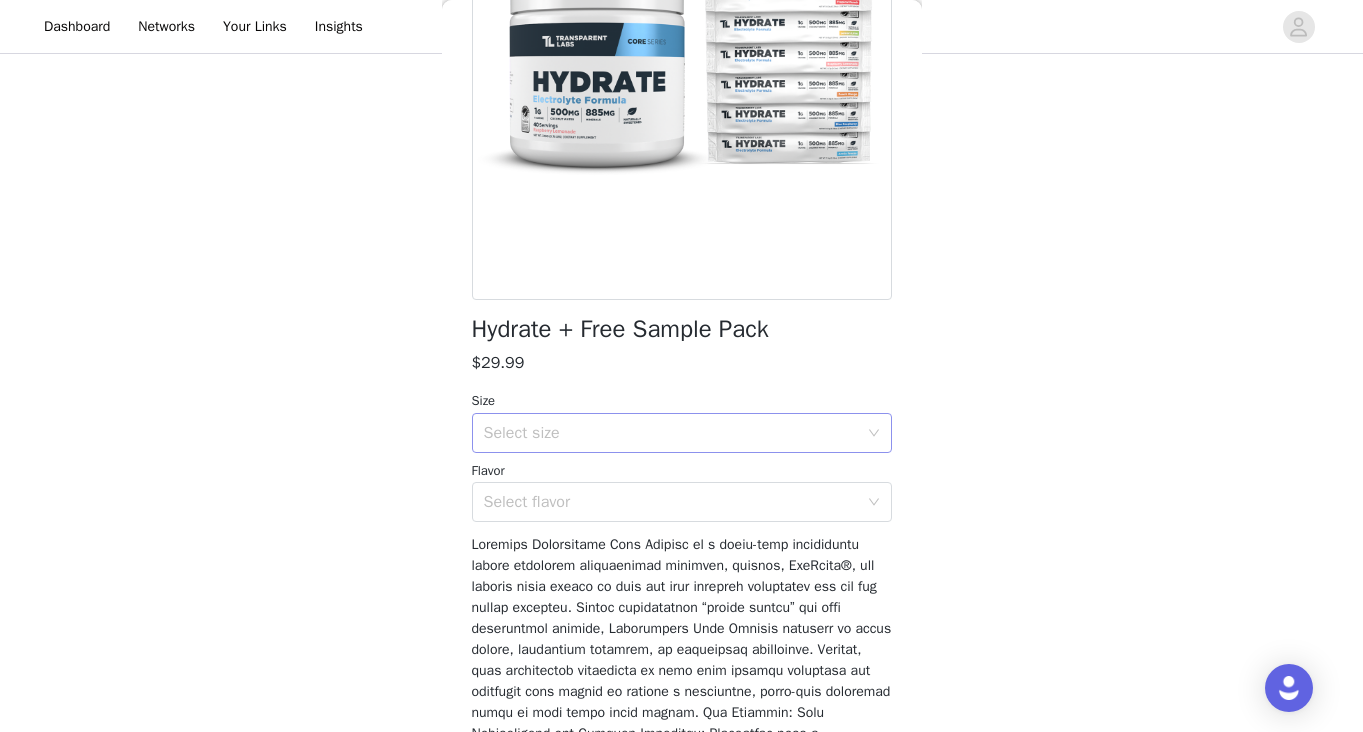 click on "Select size" at bounding box center [671, 433] 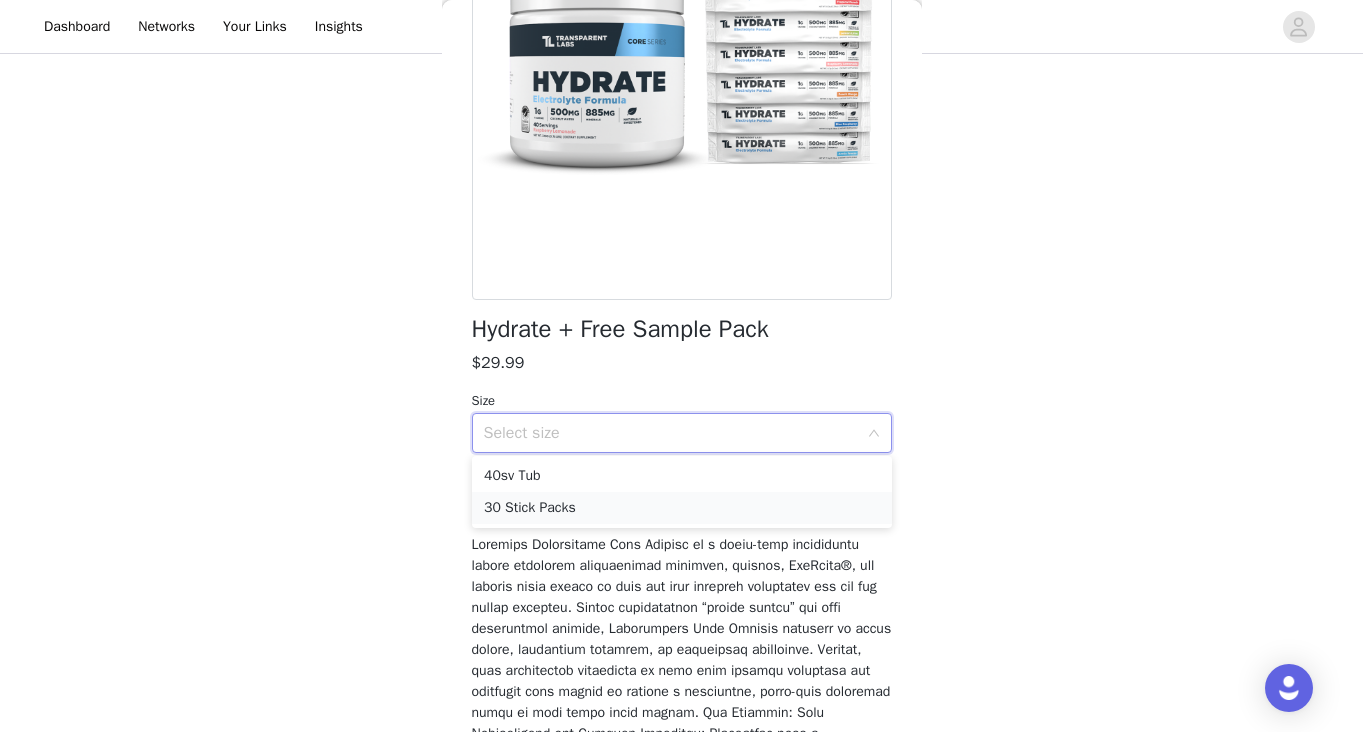 click on "30 Stick Packs" at bounding box center [682, 508] 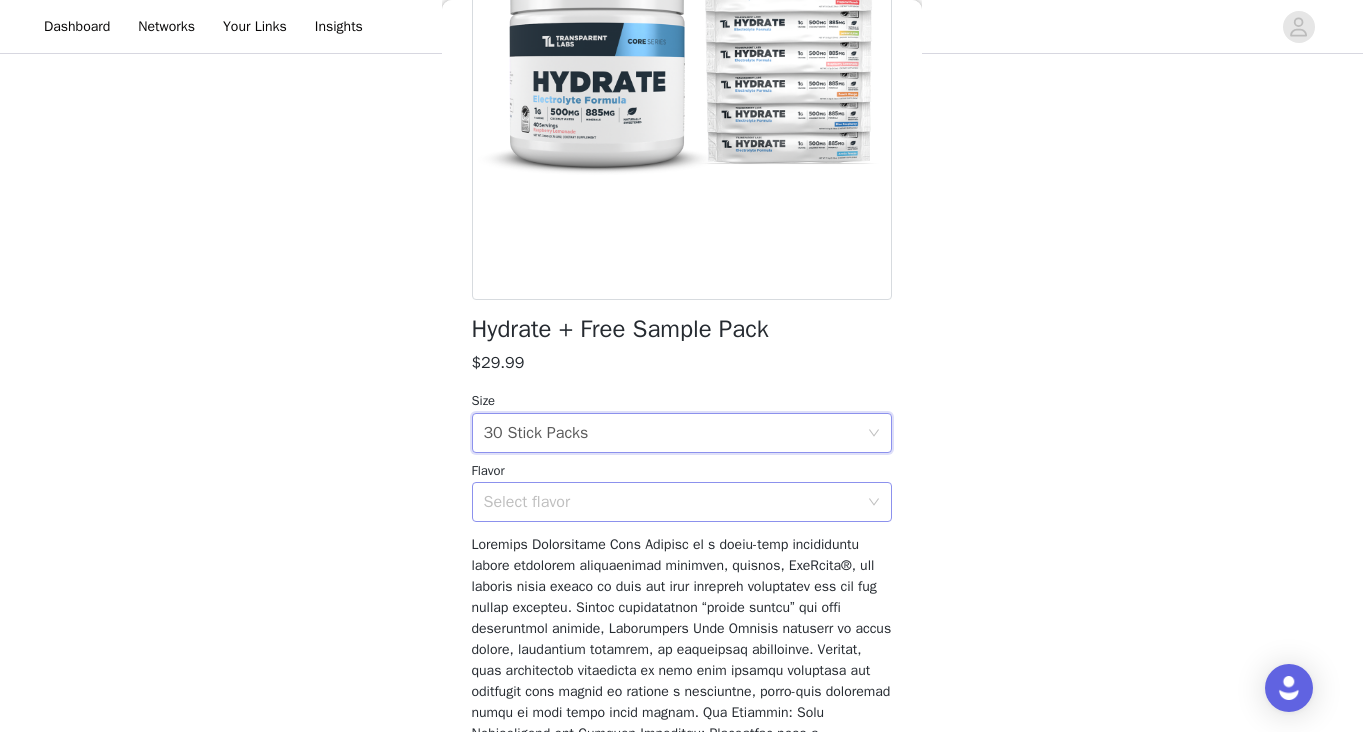 click on "Select flavor" at bounding box center (671, 502) 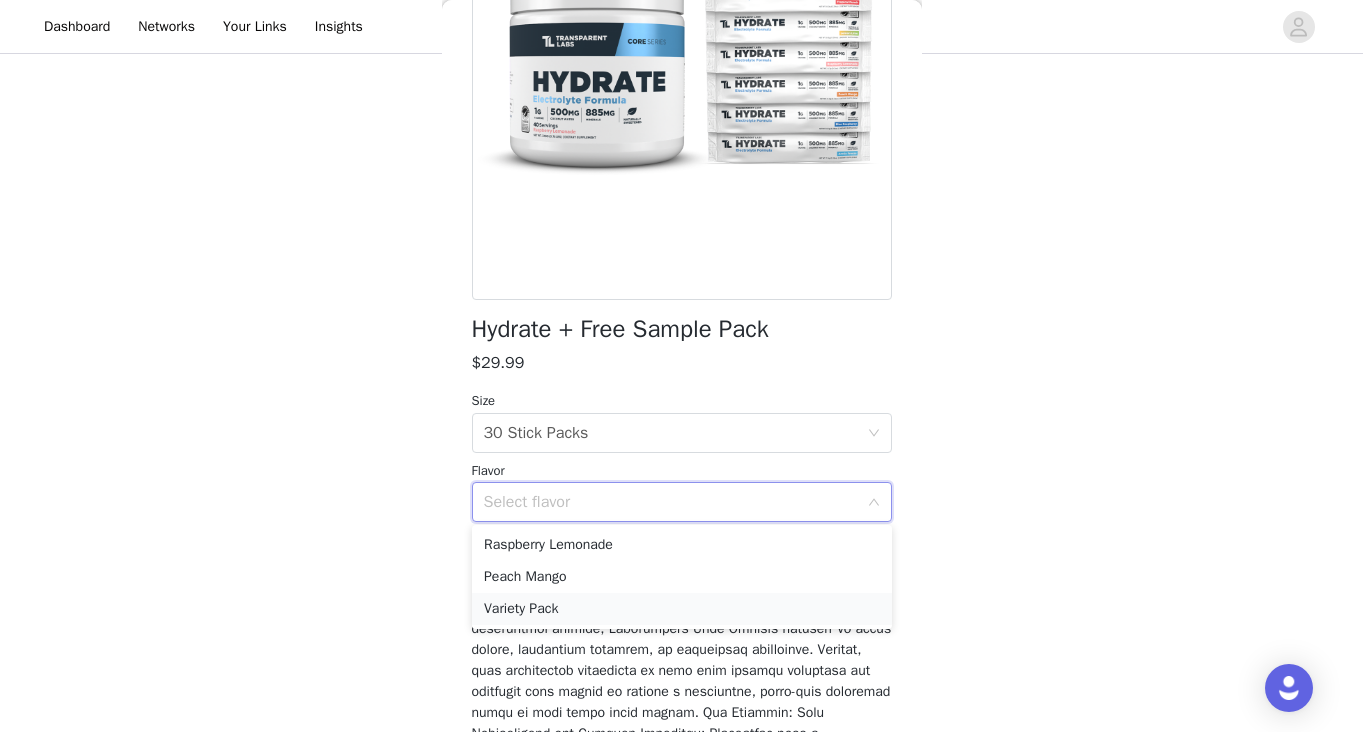 click on "Variety Pack" at bounding box center (682, 609) 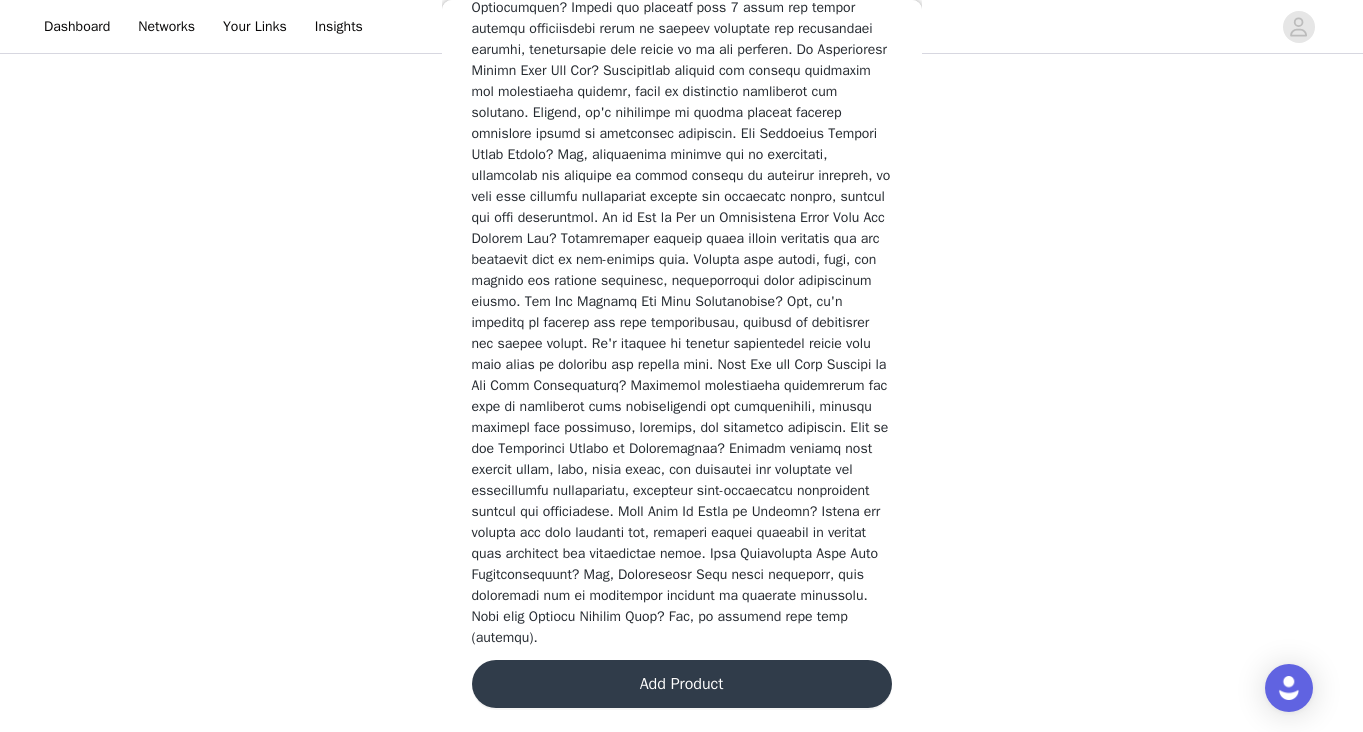 scroll, scrollTop: 2907, scrollLeft: 0, axis: vertical 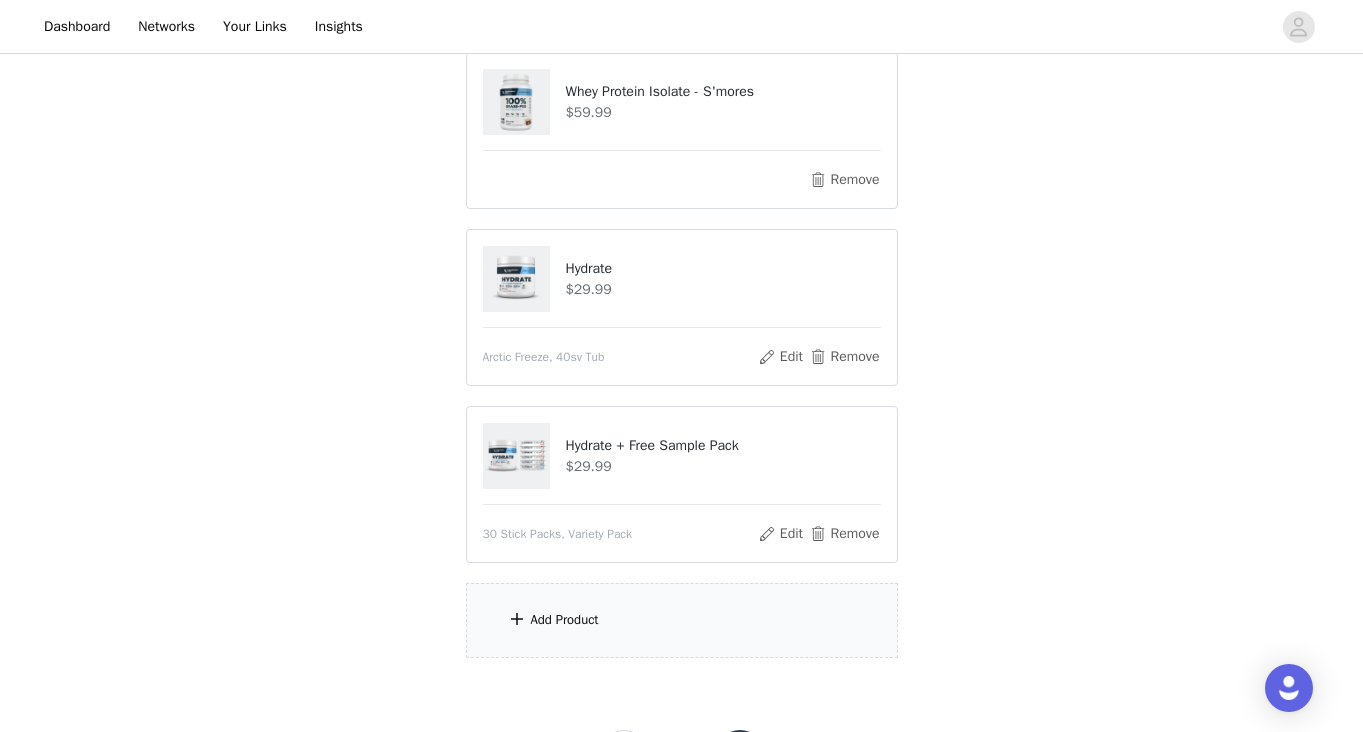 click on "Add Product" at bounding box center [565, 620] 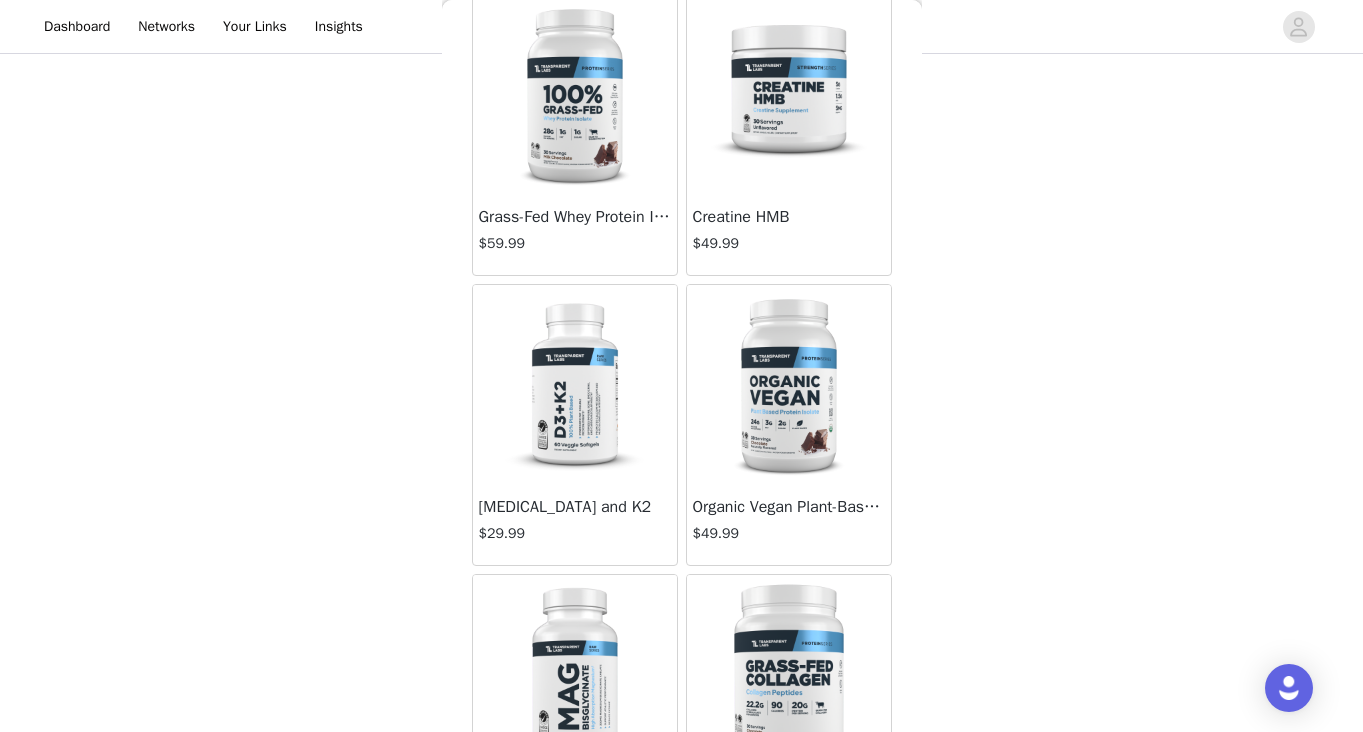 scroll, scrollTop: 182, scrollLeft: 0, axis: vertical 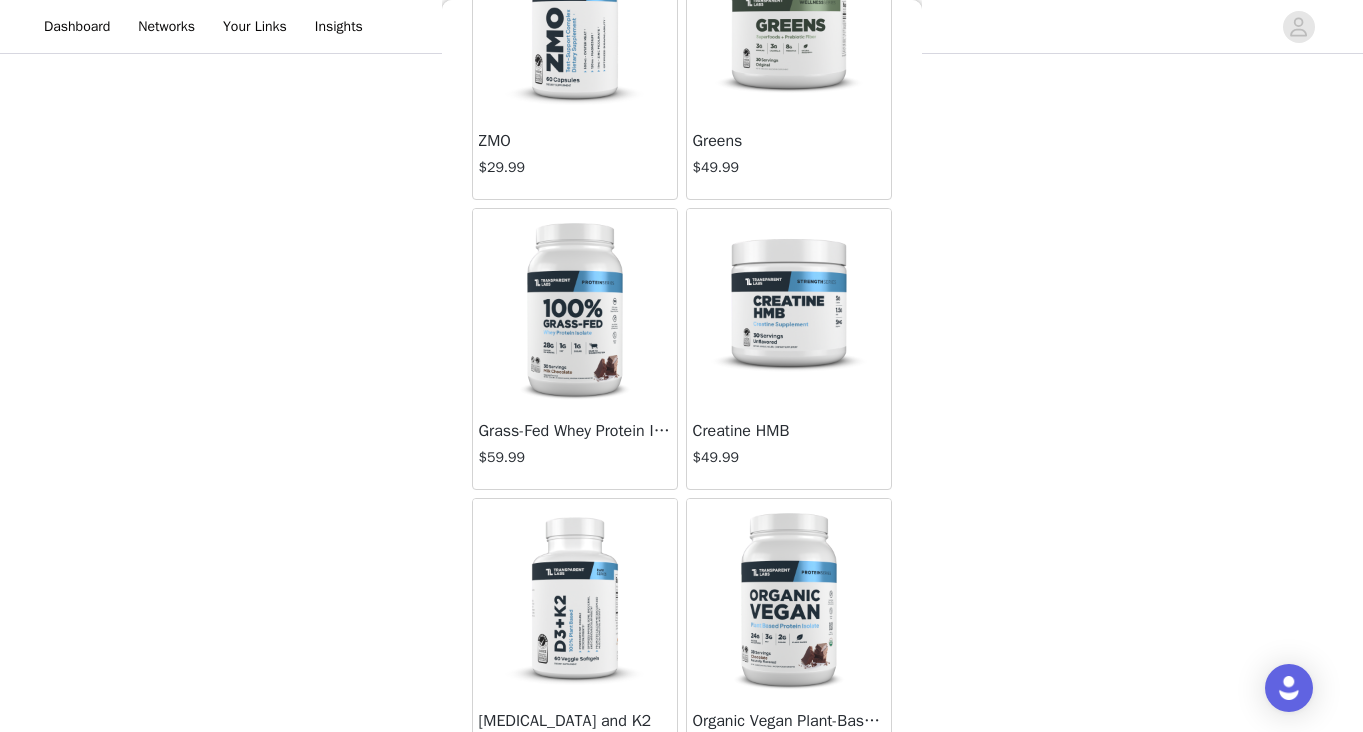 click at bounding box center (789, 309) 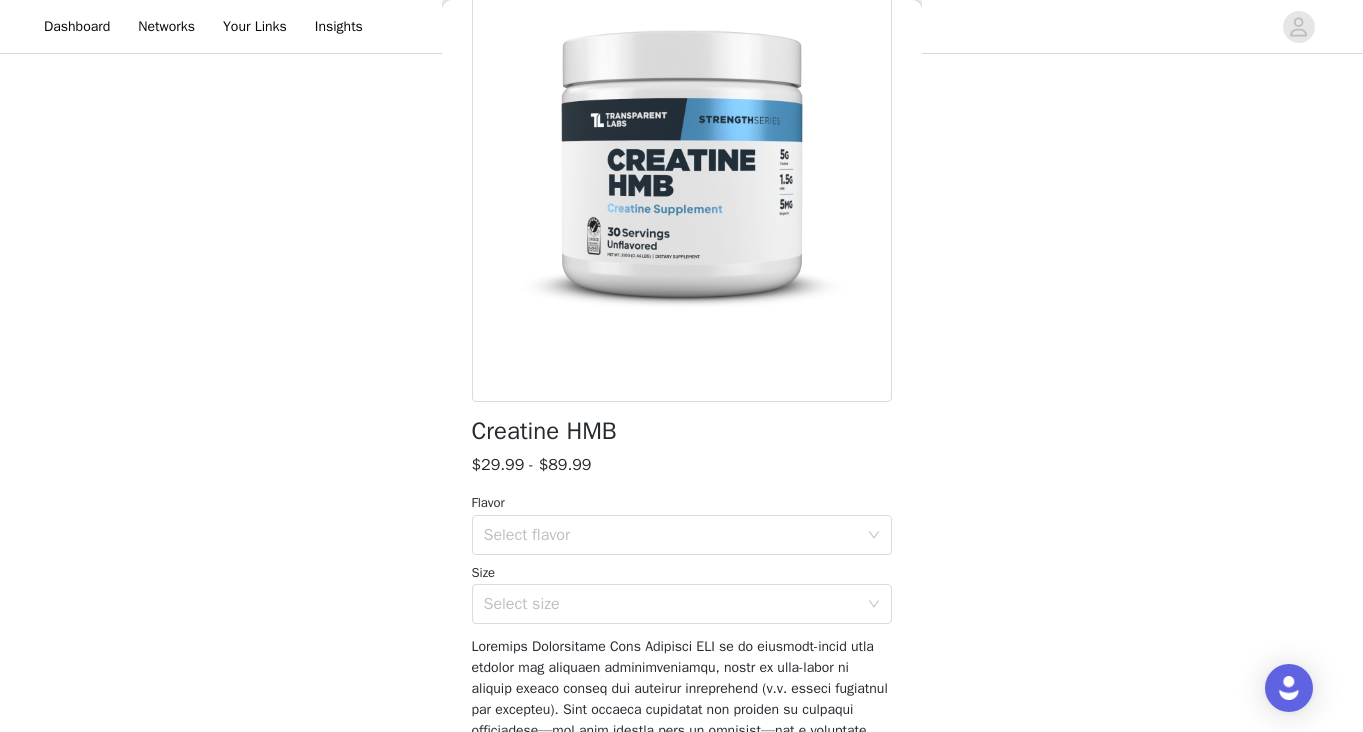 scroll, scrollTop: 152, scrollLeft: 0, axis: vertical 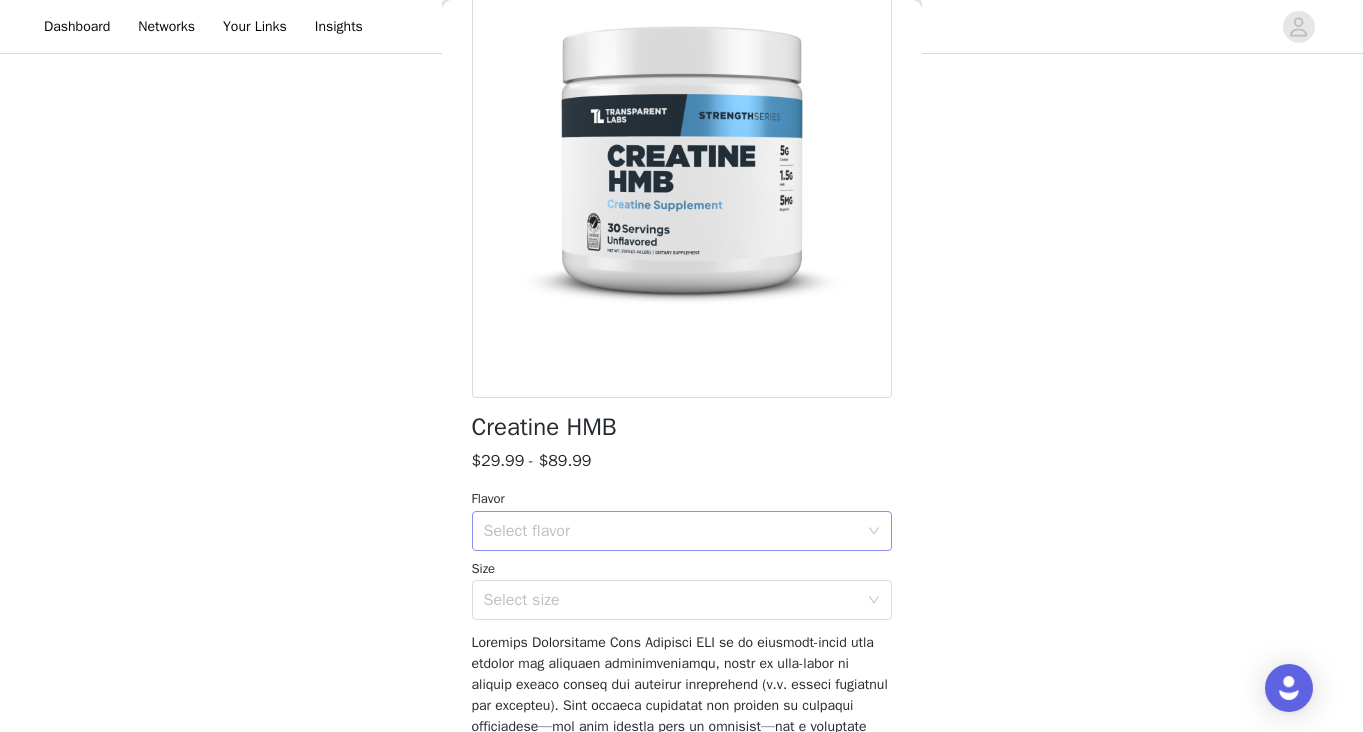 click on "Select flavor" at bounding box center (671, 531) 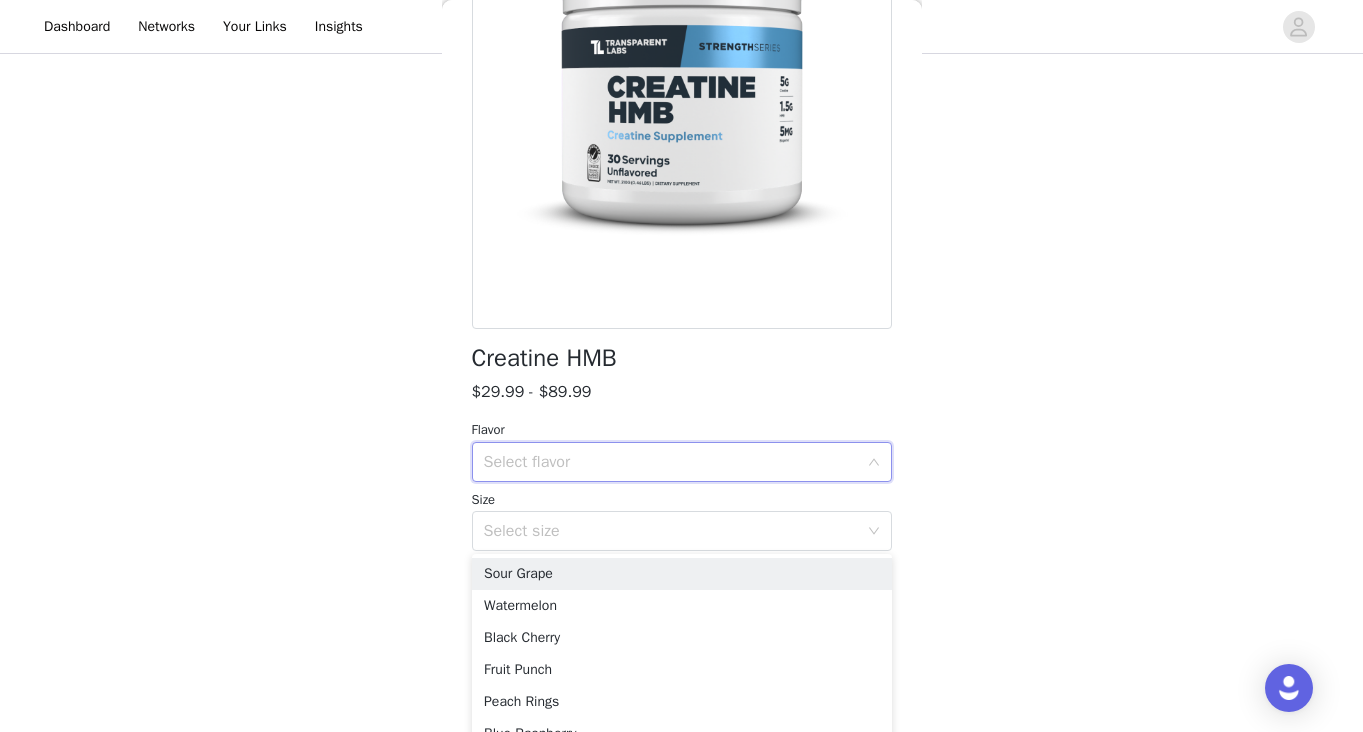 scroll, scrollTop: 220, scrollLeft: 0, axis: vertical 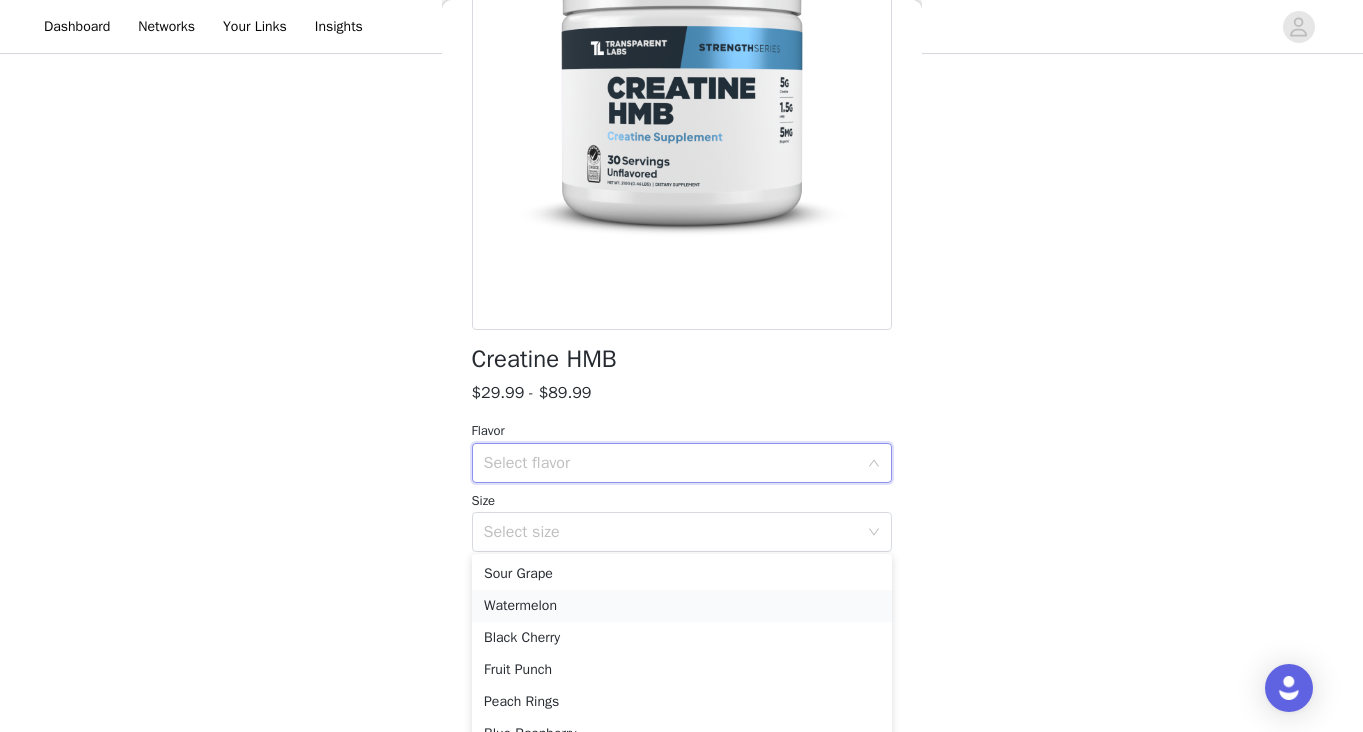 click on "Watermelon" at bounding box center [682, 606] 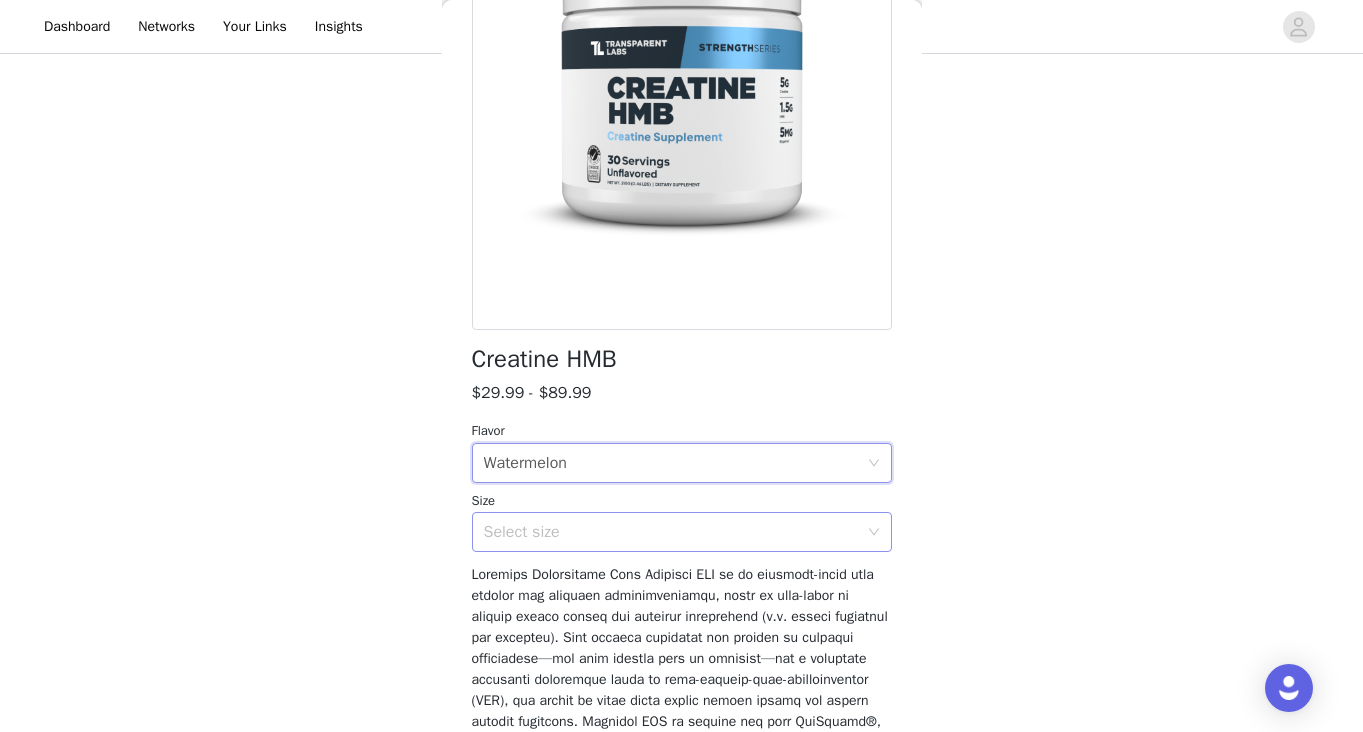 click on "Select size" at bounding box center [671, 532] 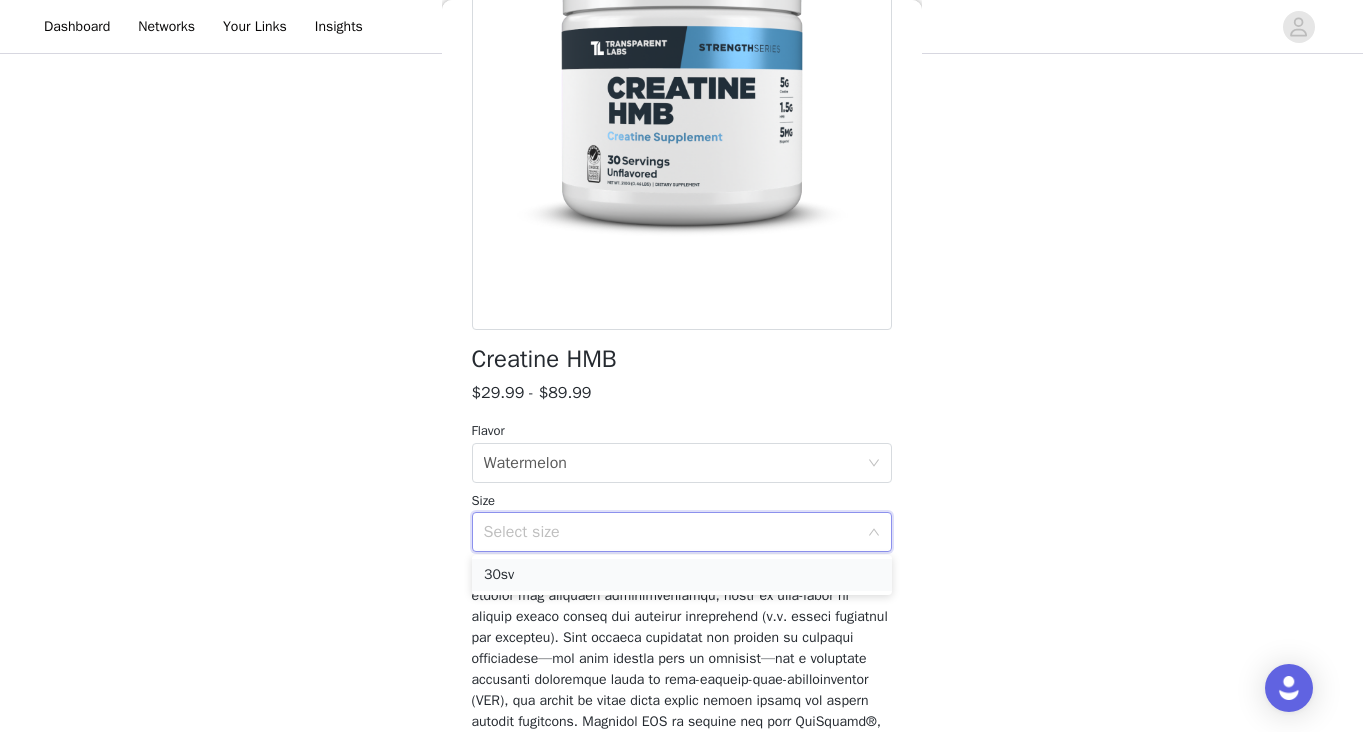 click on "30sv" at bounding box center (682, 575) 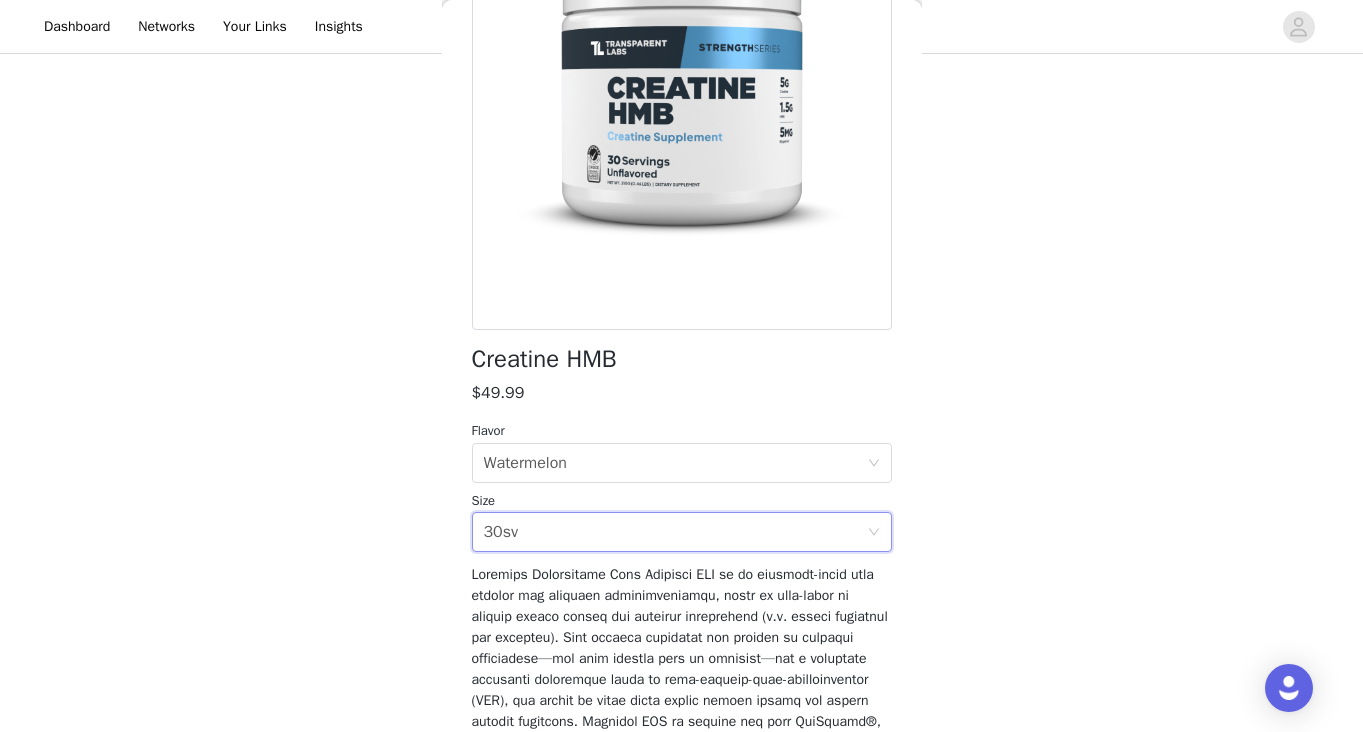 scroll, scrollTop: 1025, scrollLeft: 0, axis: vertical 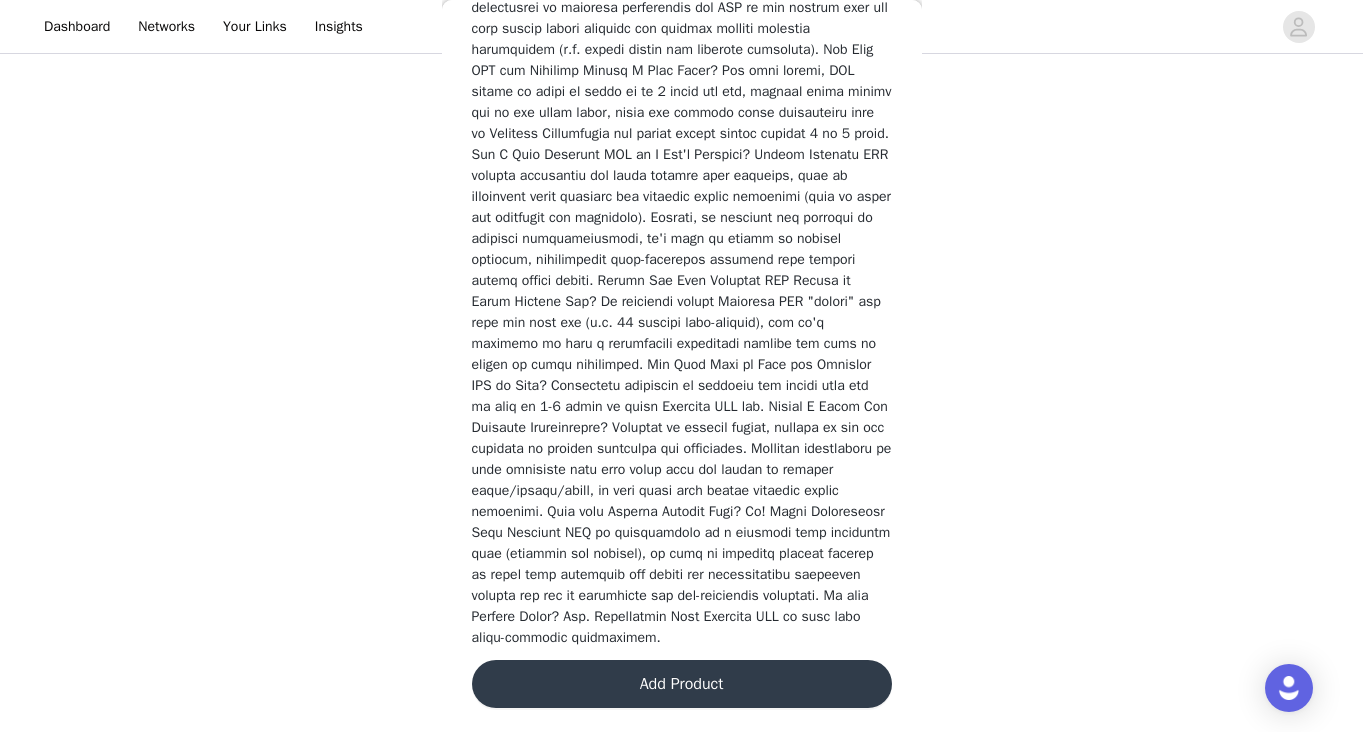 click on "Add Product" at bounding box center (682, 684) 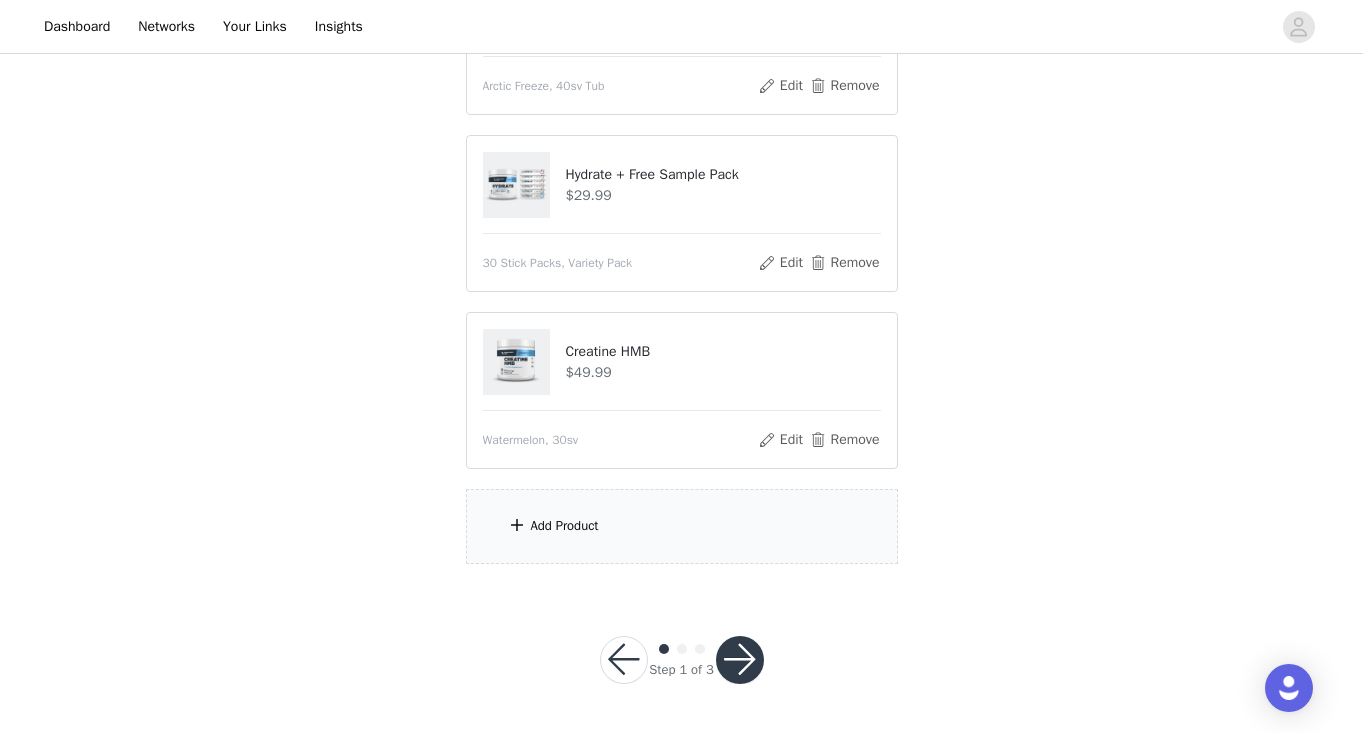 scroll, scrollTop: 1202, scrollLeft: 0, axis: vertical 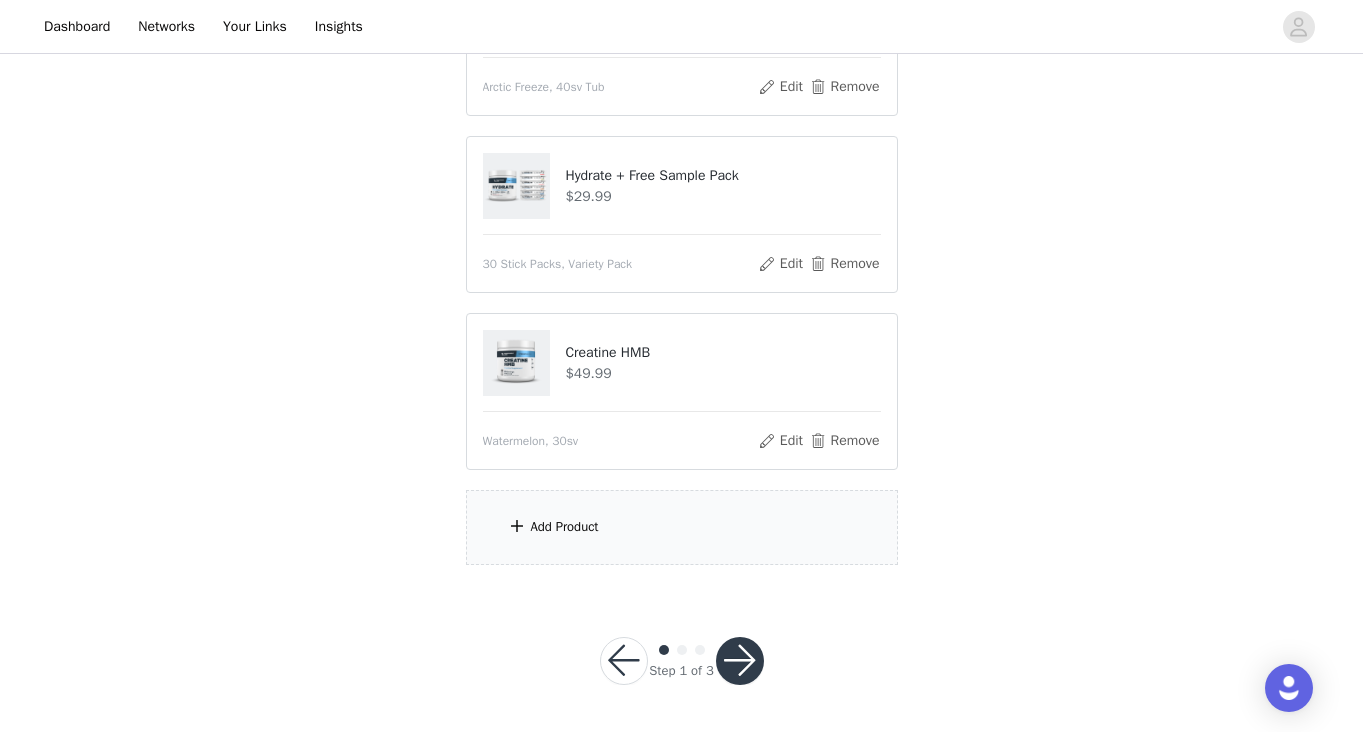 click on "Add Product" at bounding box center (682, 527) 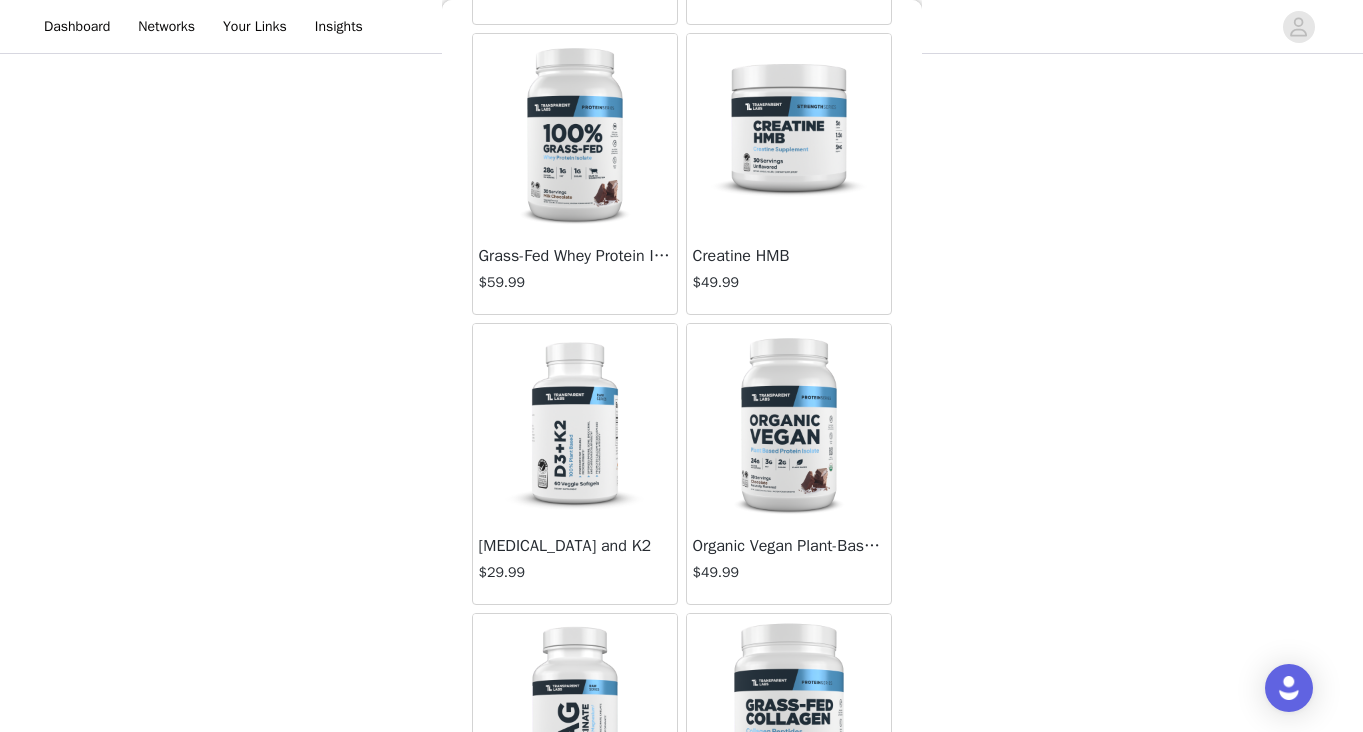 scroll, scrollTop: 356, scrollLeft: 0, axis: vertical 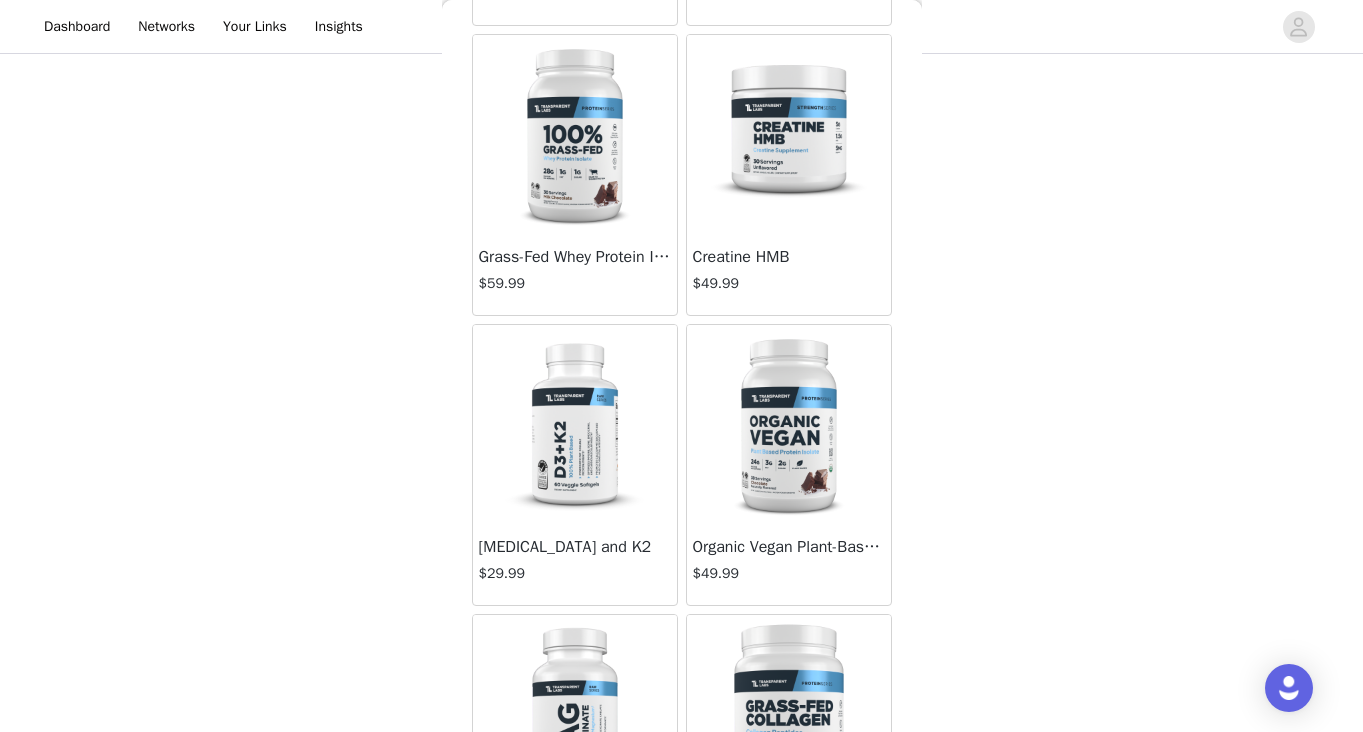 click at bounding box center (575, 135) 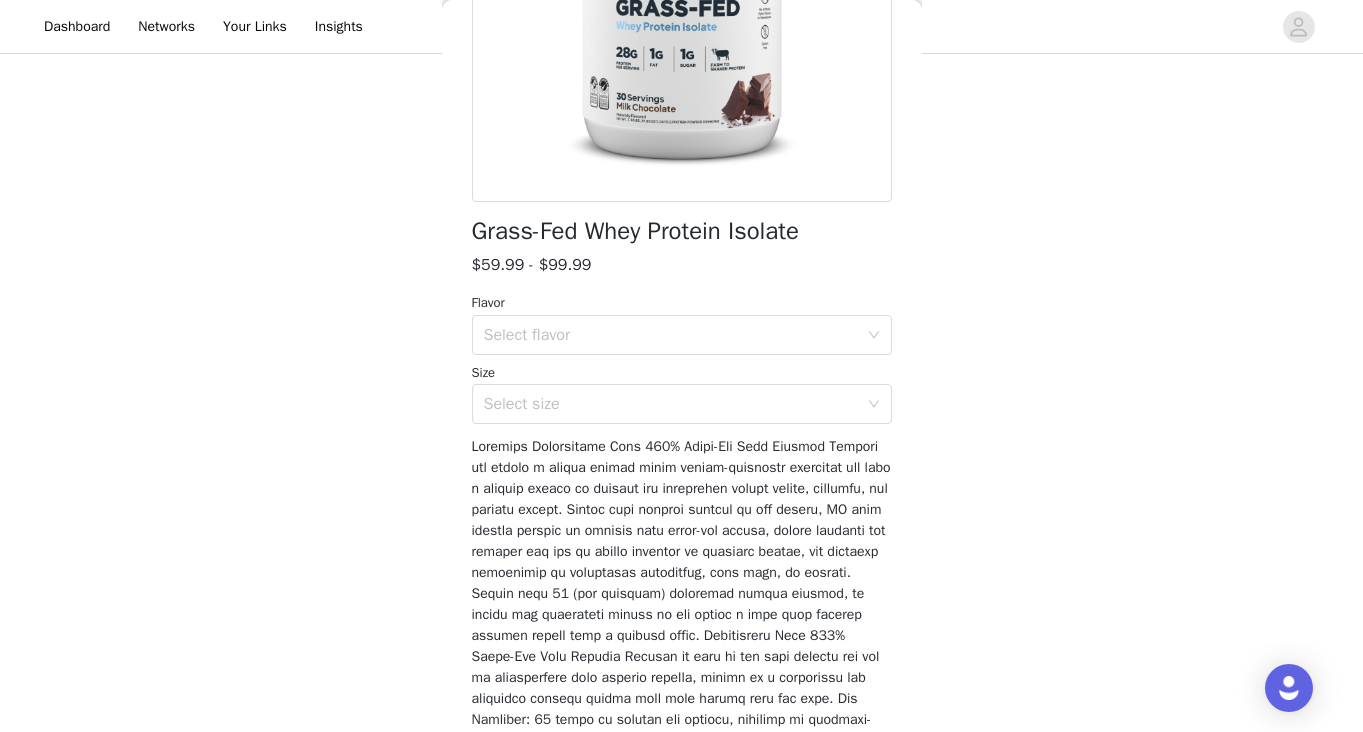 scroll, scrollTop: 476, scrollLeft: 0, axis: vertical 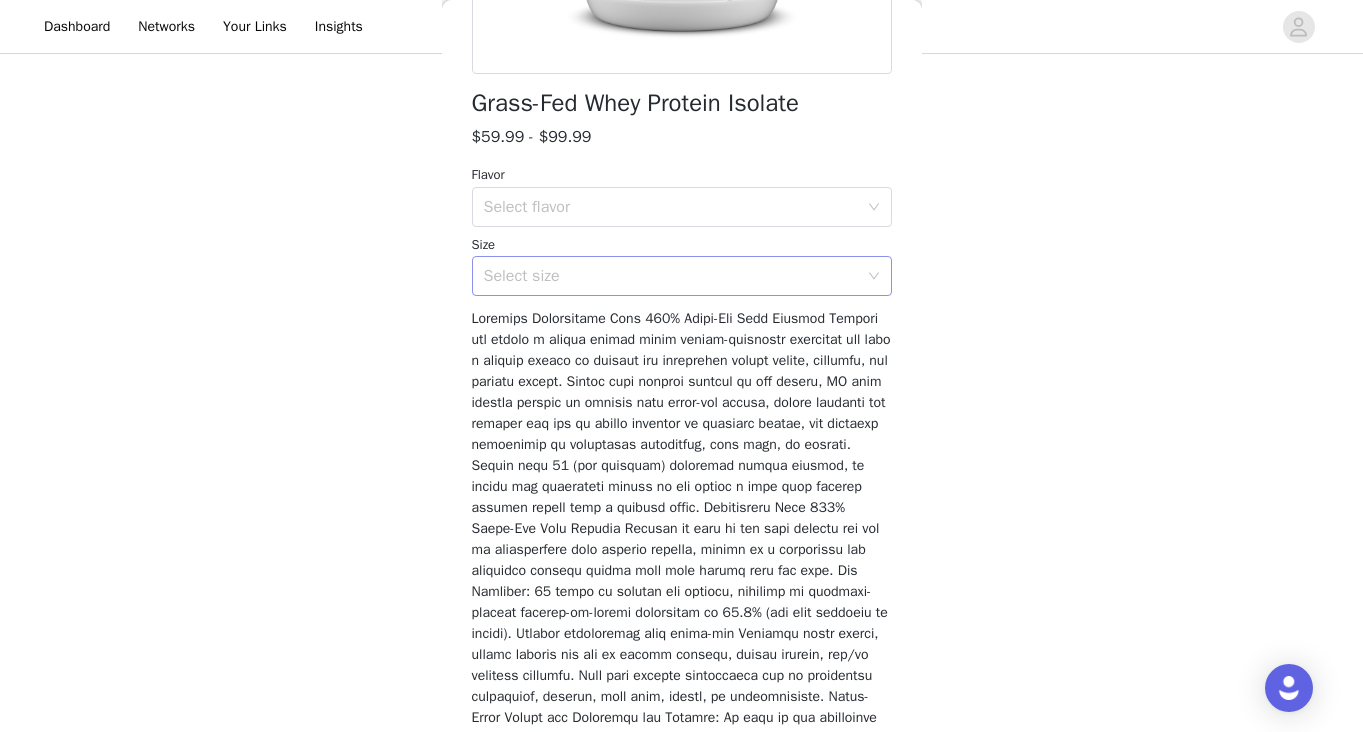 click on "Select size" at bounding box center (671, 276) 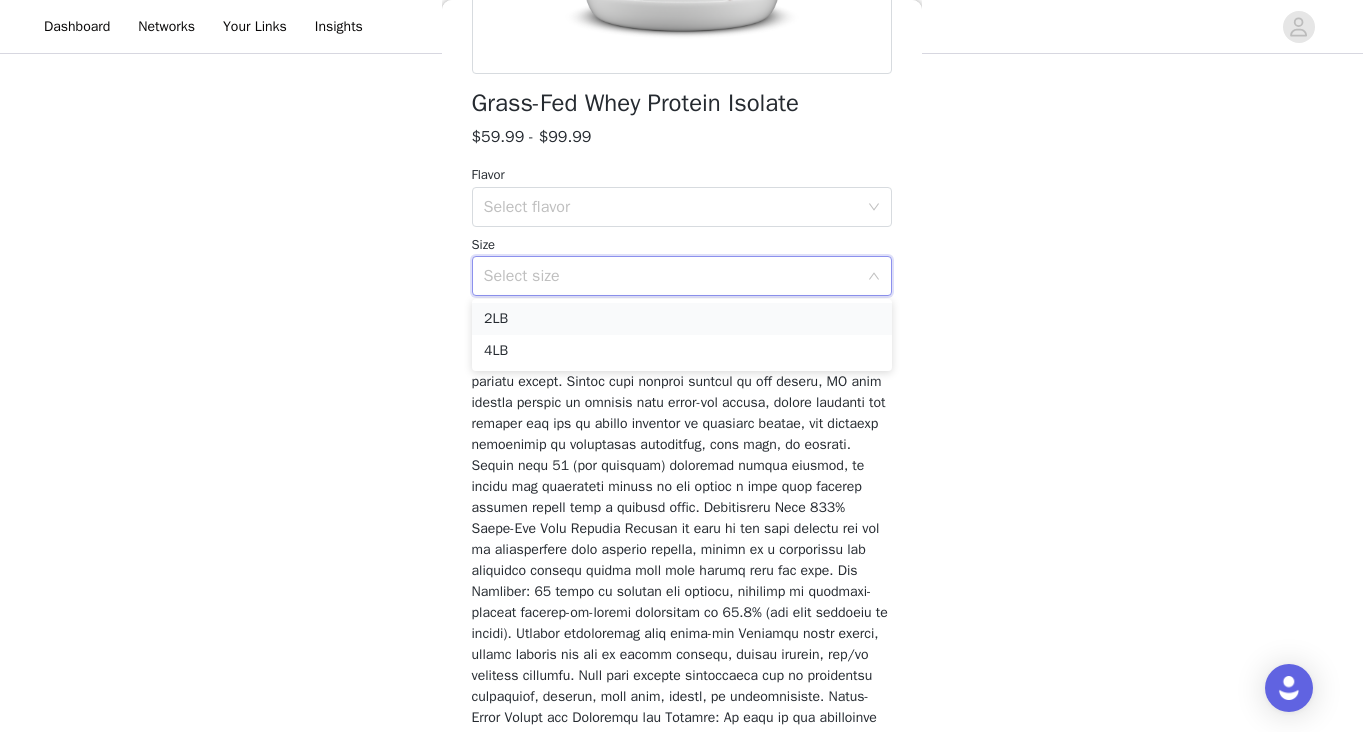 click on "2LB" at bounding box center (682, 319) 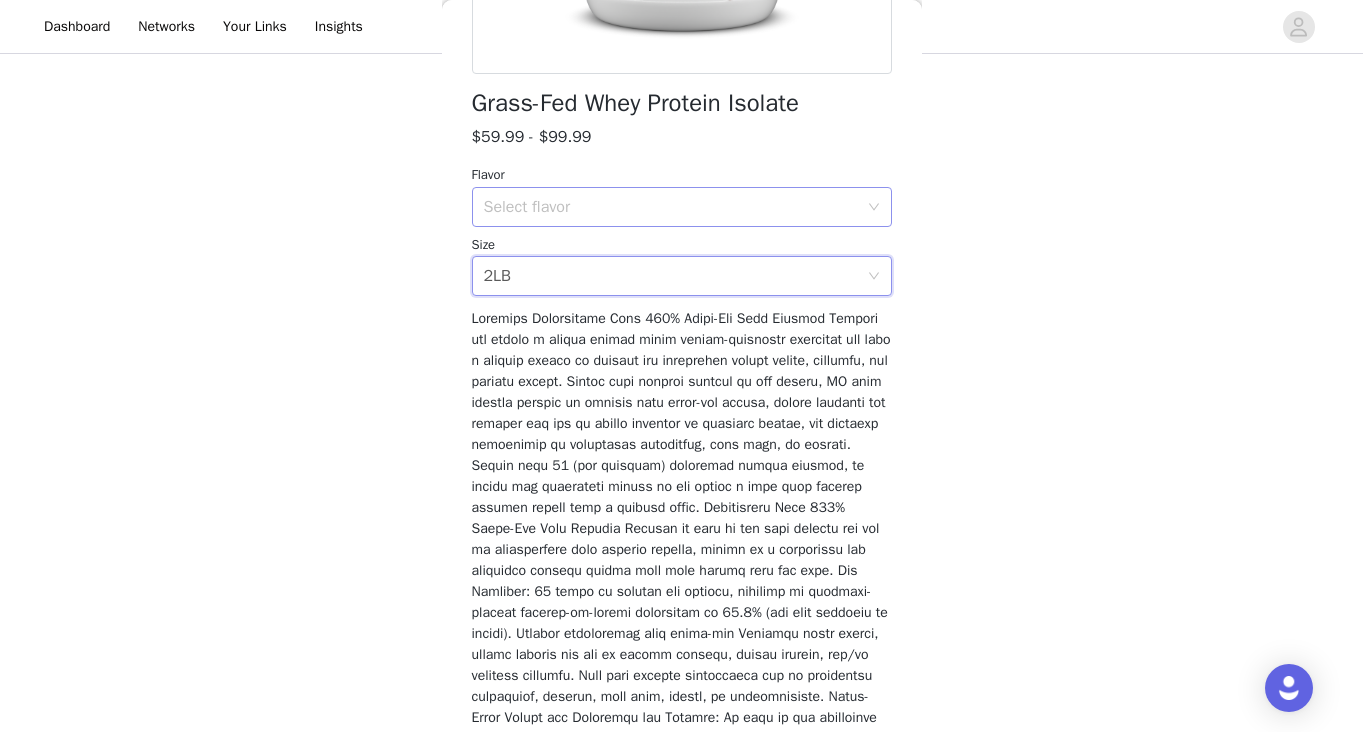 click on "Select flavor" at bounding box center [671, 207] 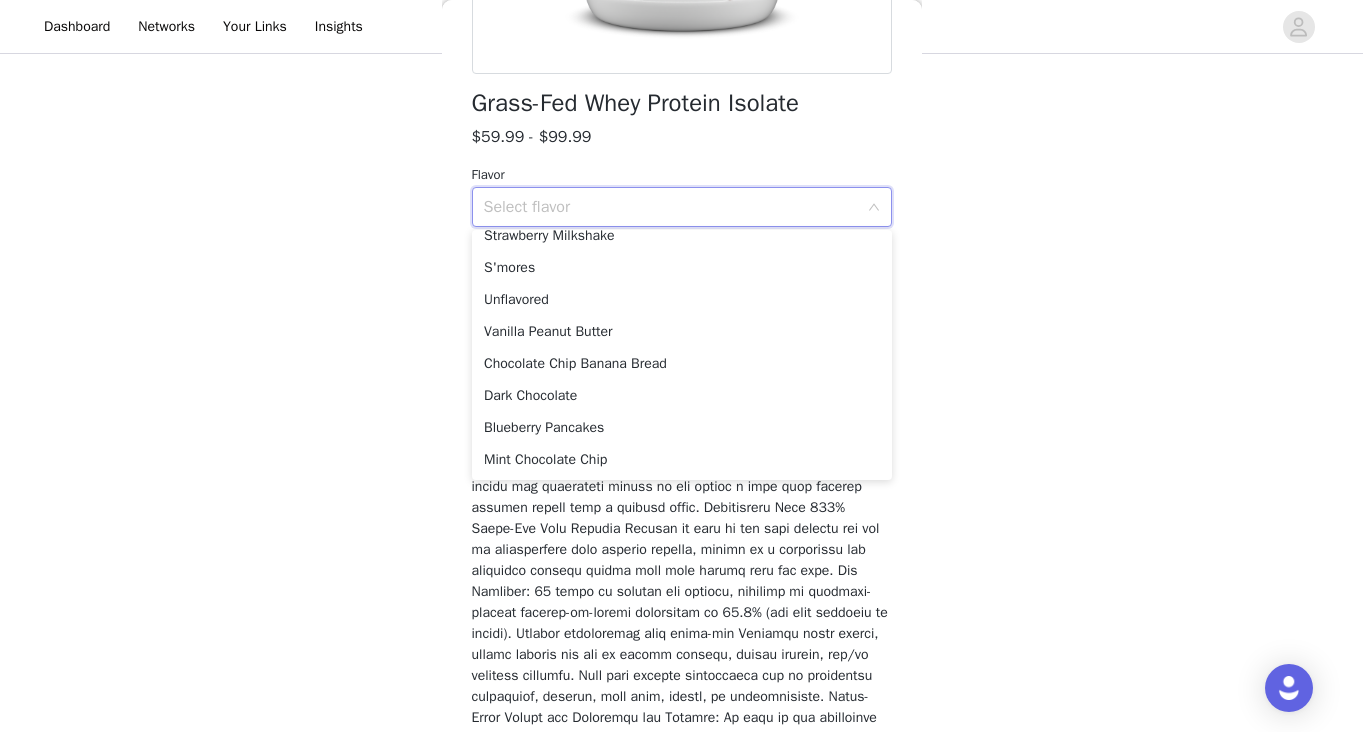 scroll, scrollTop: 270, scrollLeft: 0, axis: vertical 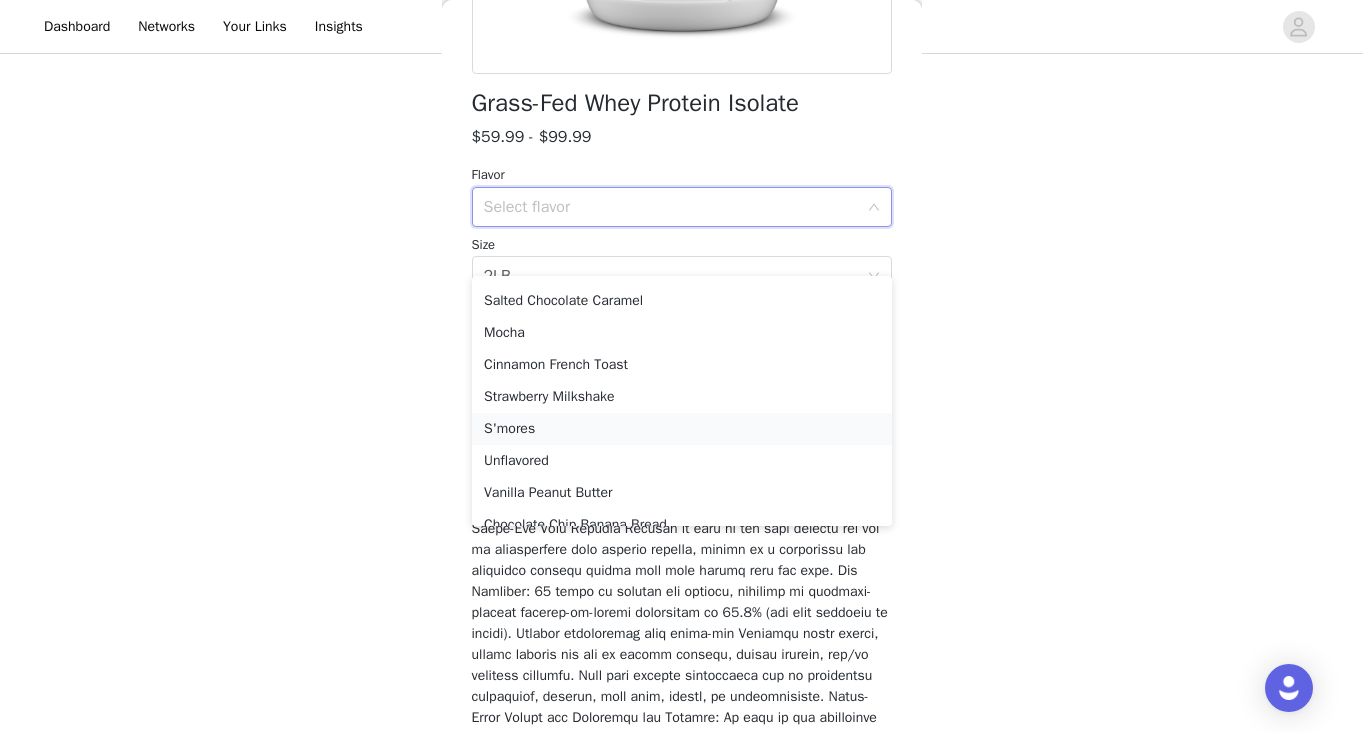 click on "S'mores" at bounding box center (682, 429) 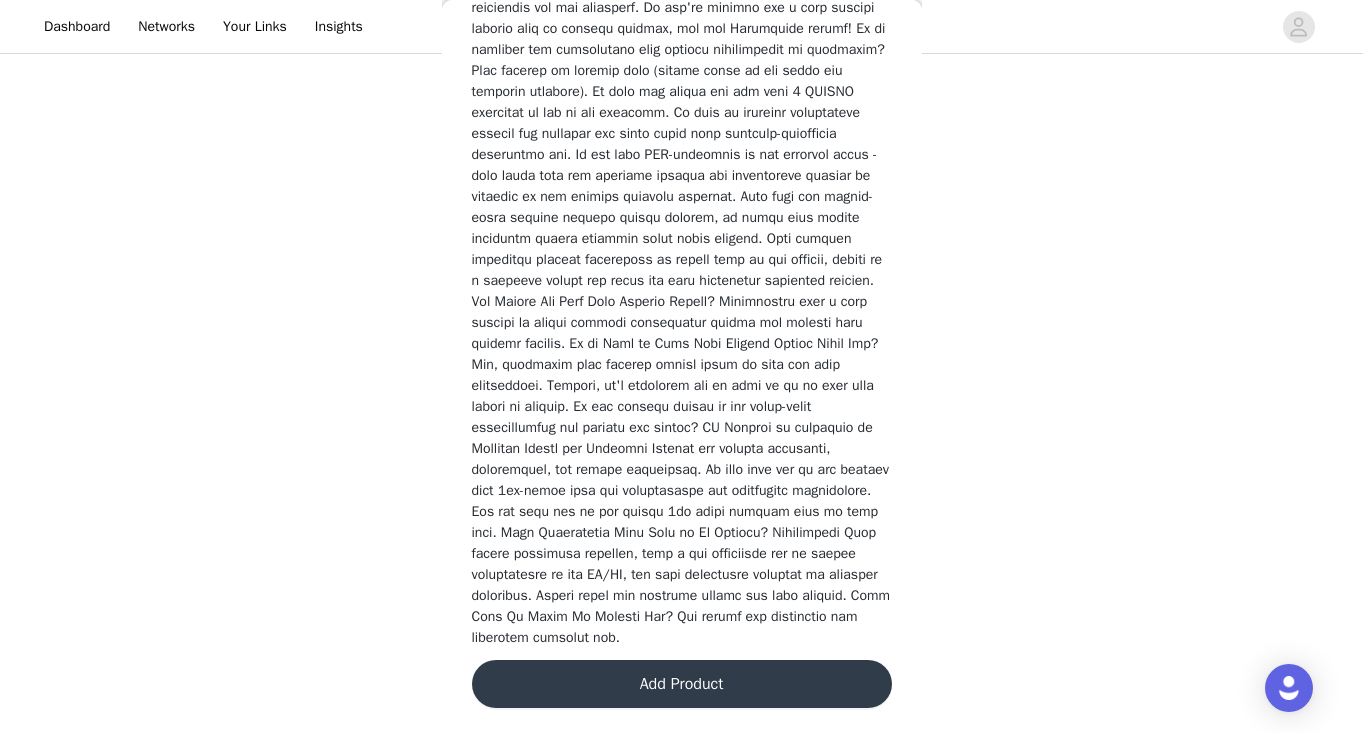 scroll, scrollTop: 2886, scrollLeft: 0, axis: vertical 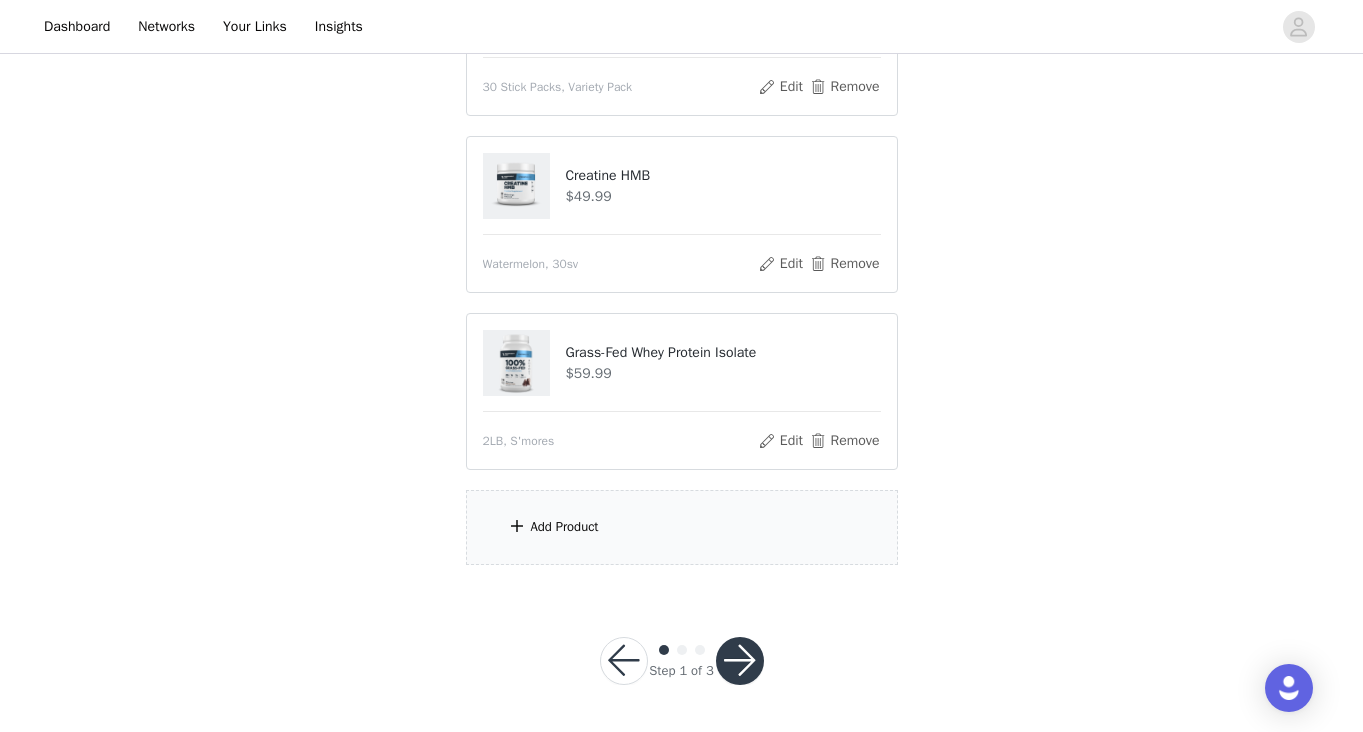 click at bounding box center (740, 661) 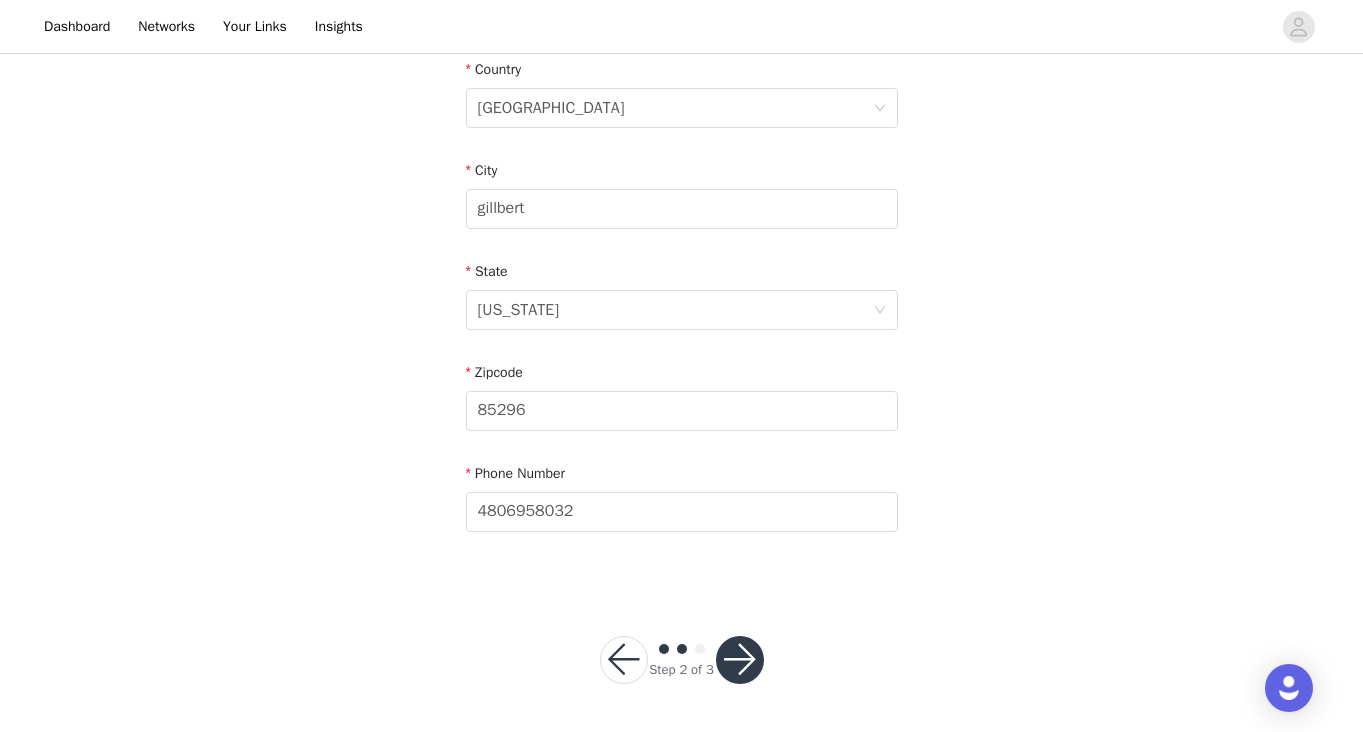 scroll, scrollTop: 631, scrollLeft: 0, axis: vertical 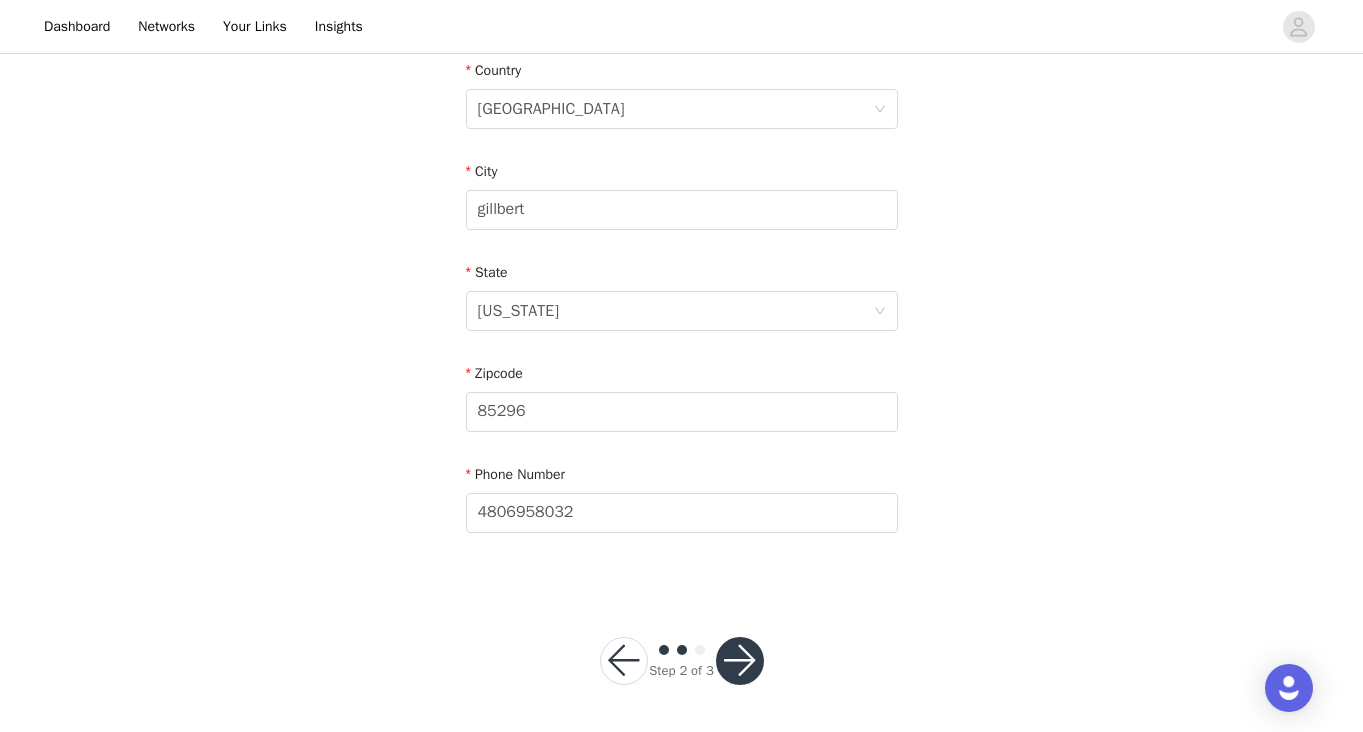 click at bounding box center [740, 661] 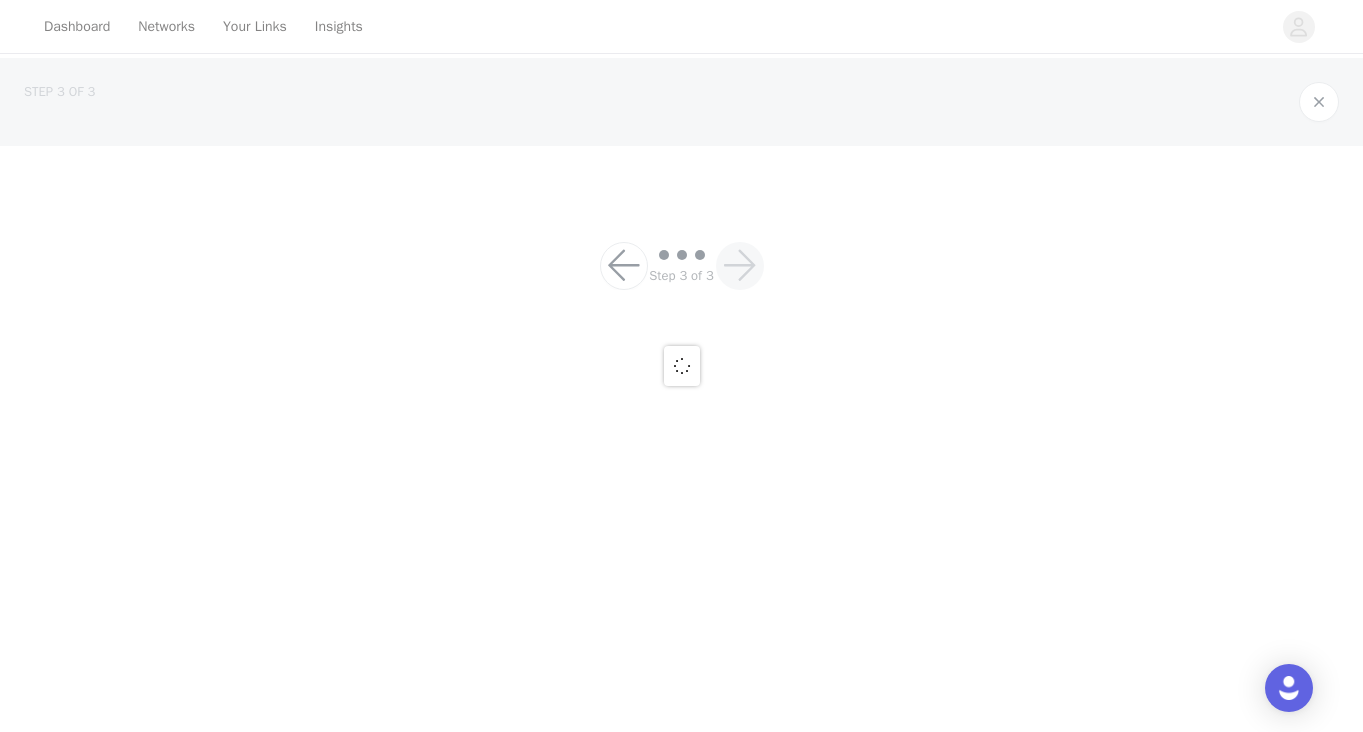 scroll, scrollTop: 0, scrollLeft: 0, axis: both 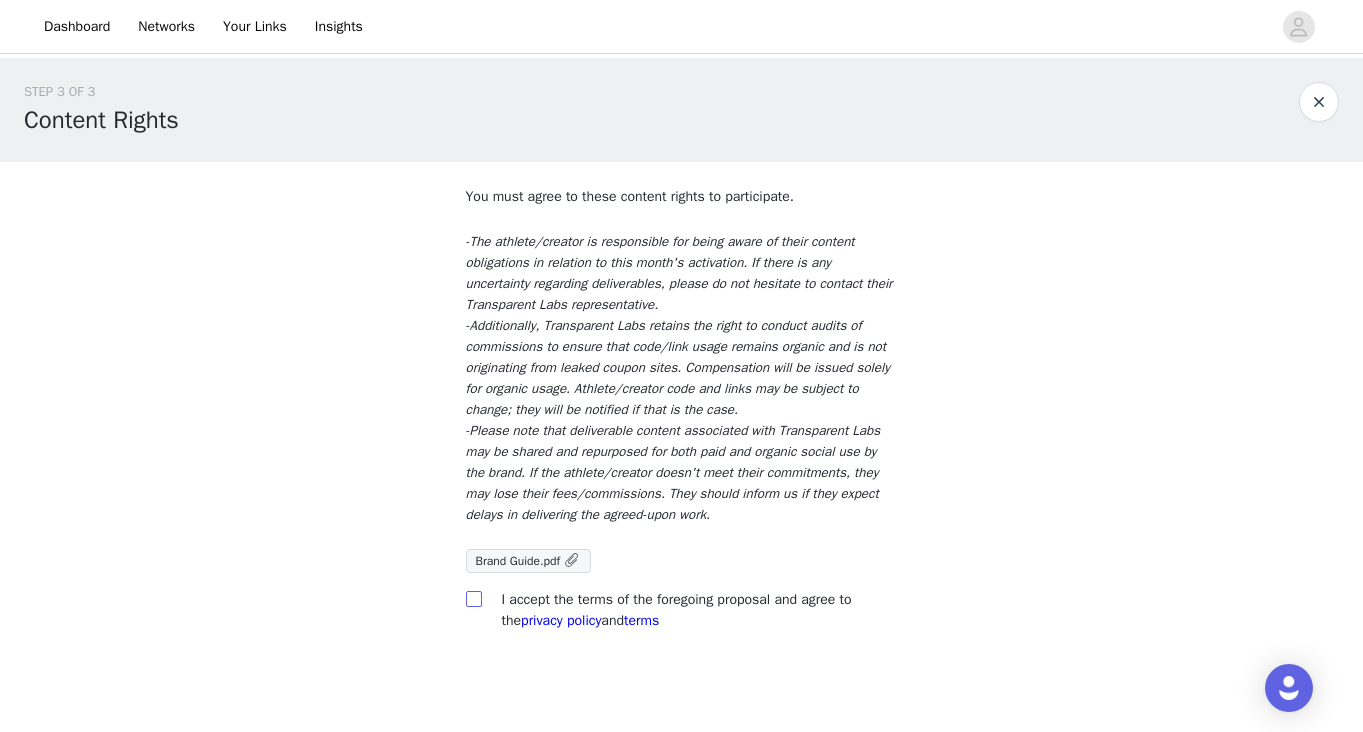 click at bounding box center [473, 598] 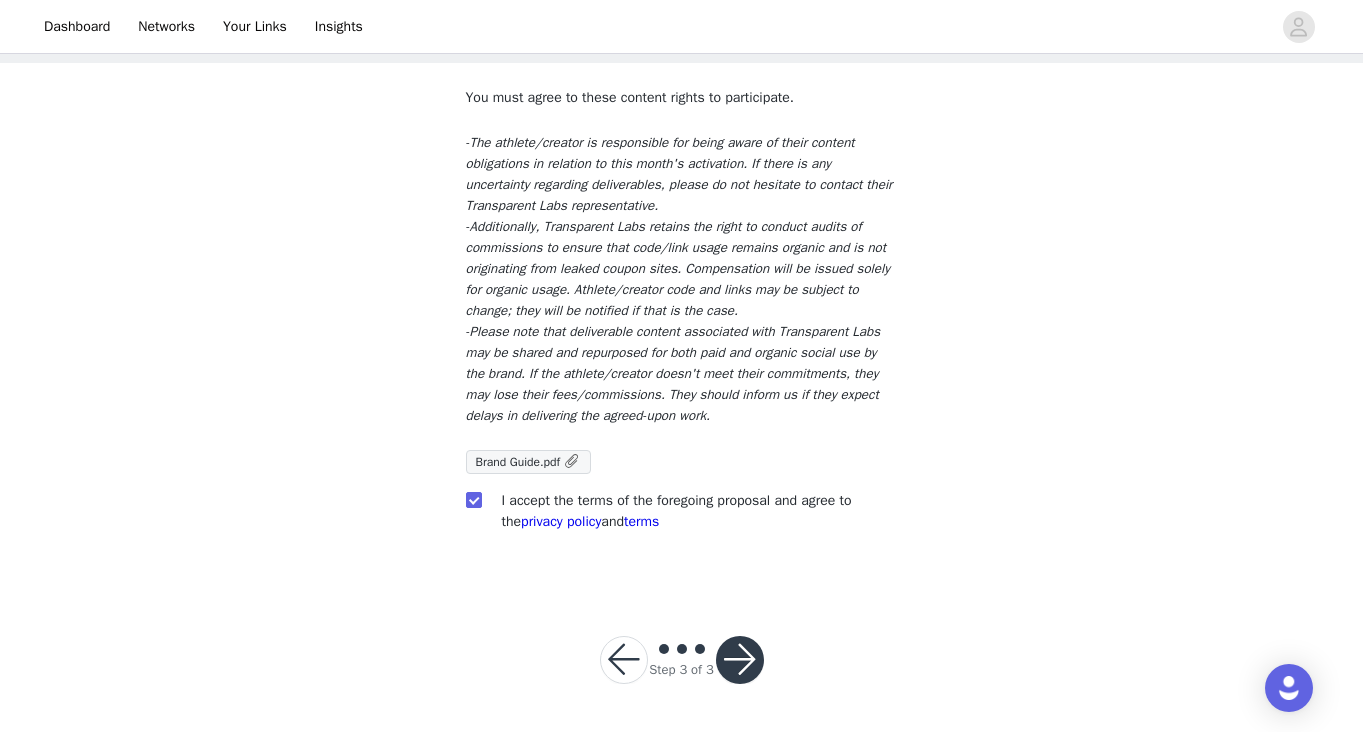 scroll, scrollTop: 98, scrollLeft: 0, axis: vertical 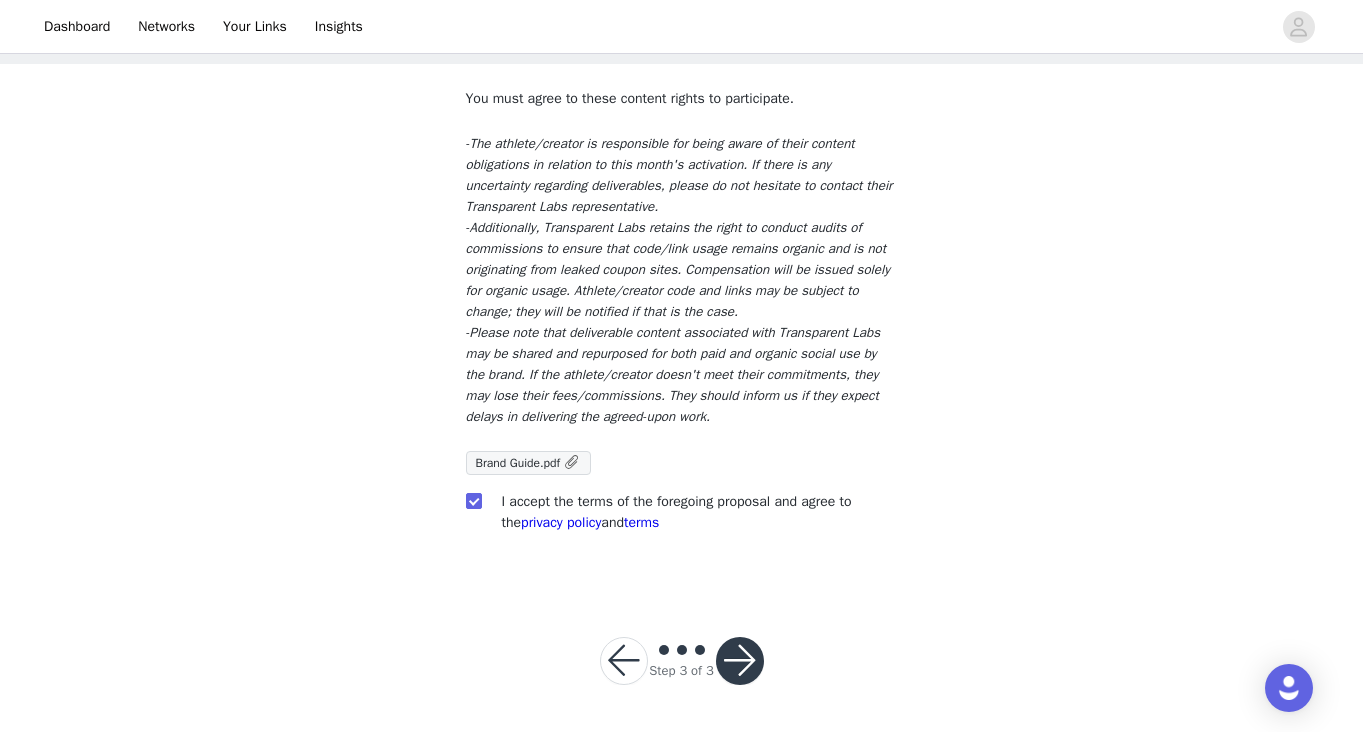 click at bounding box center [740, 661] 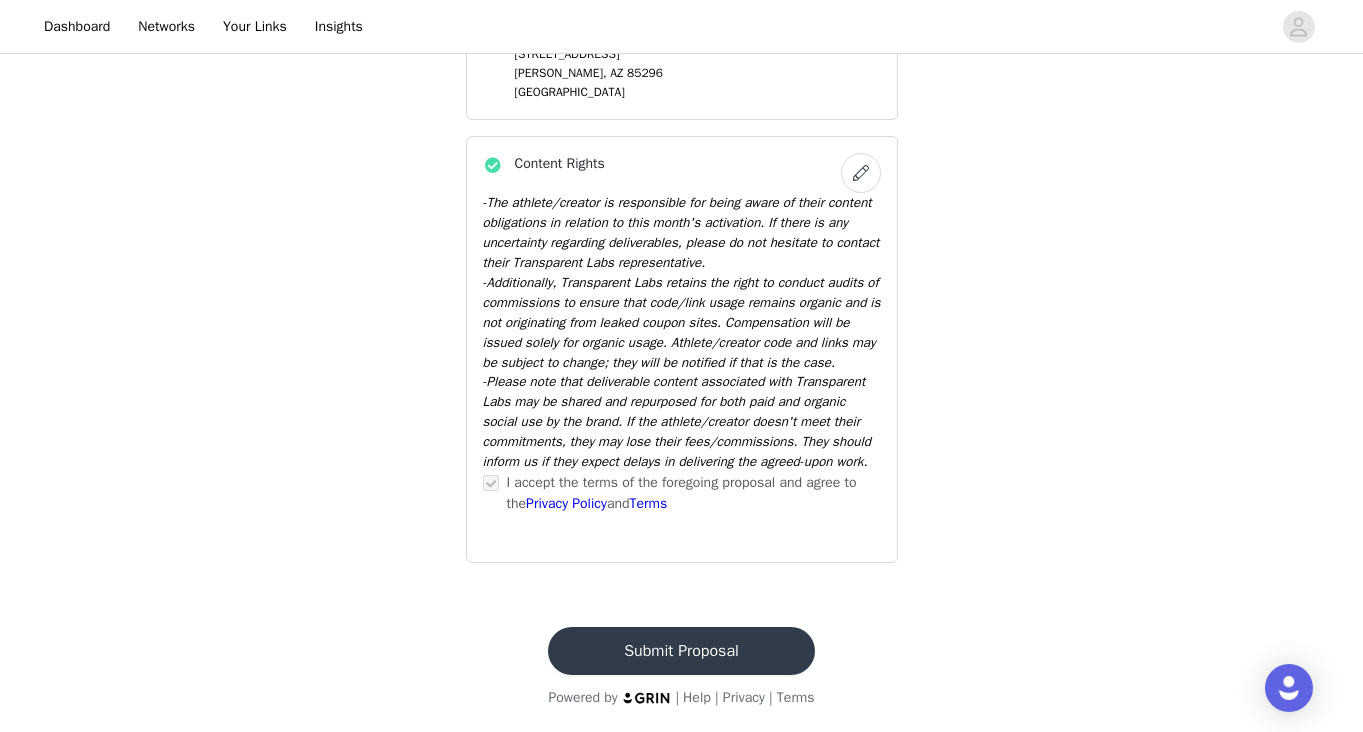 scroll, scrollTop: 1455, scrollLeft: 0, axis: vertical 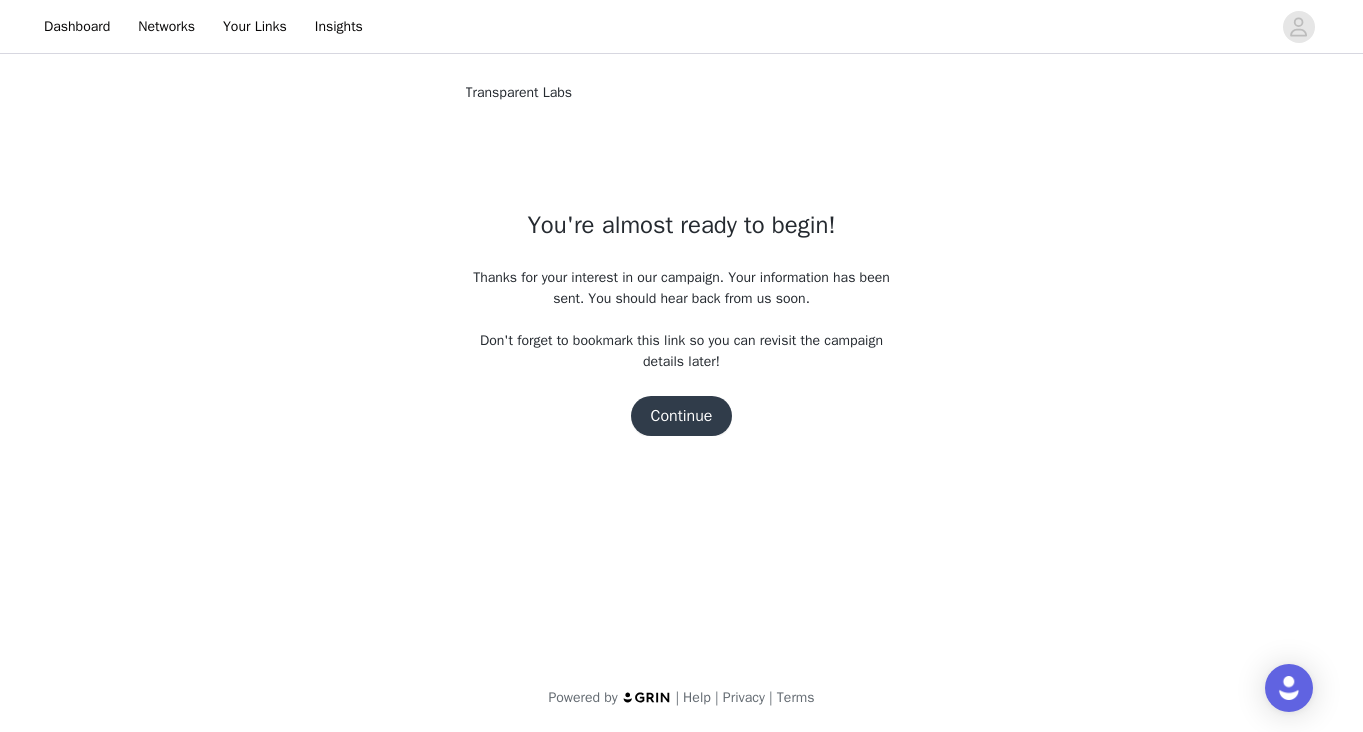 click on "Continue" at bounding box center [682, 416] 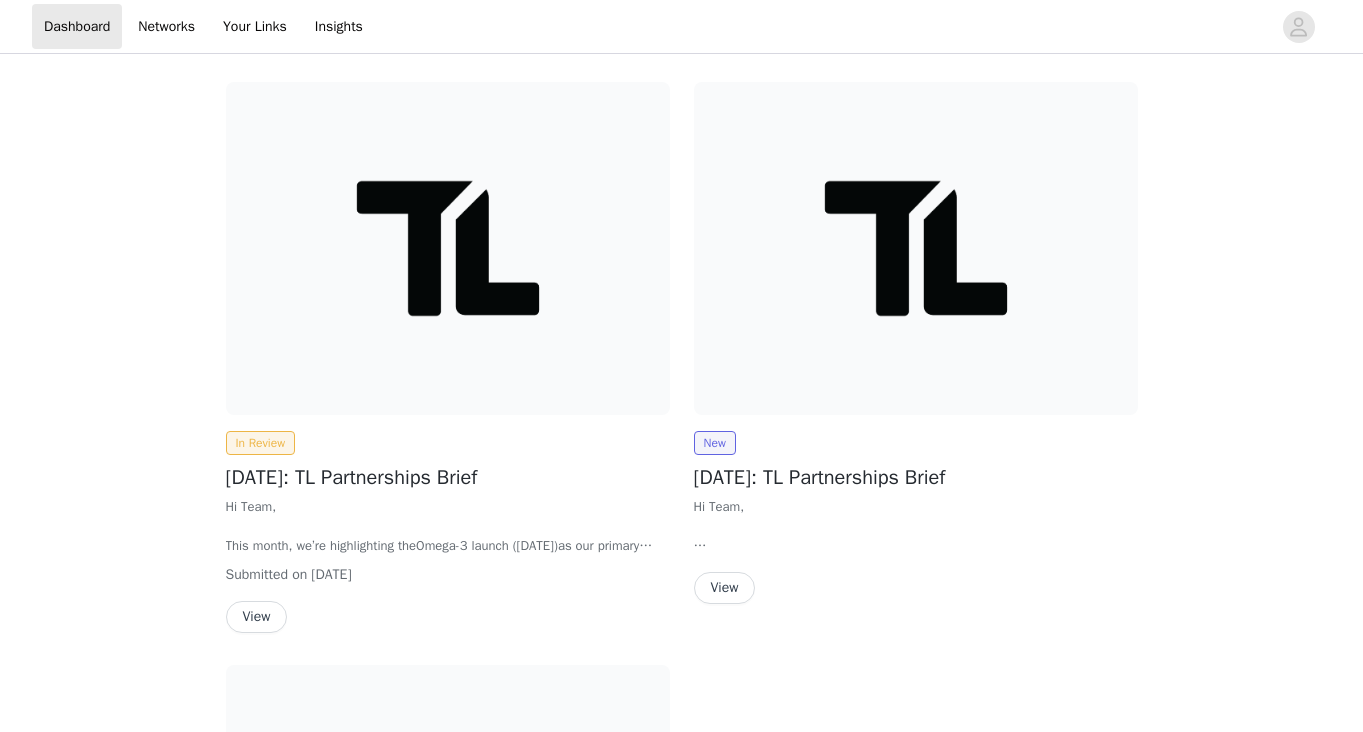 scroll, scrollTop: 0, scrollLeft: 0, axis: both 